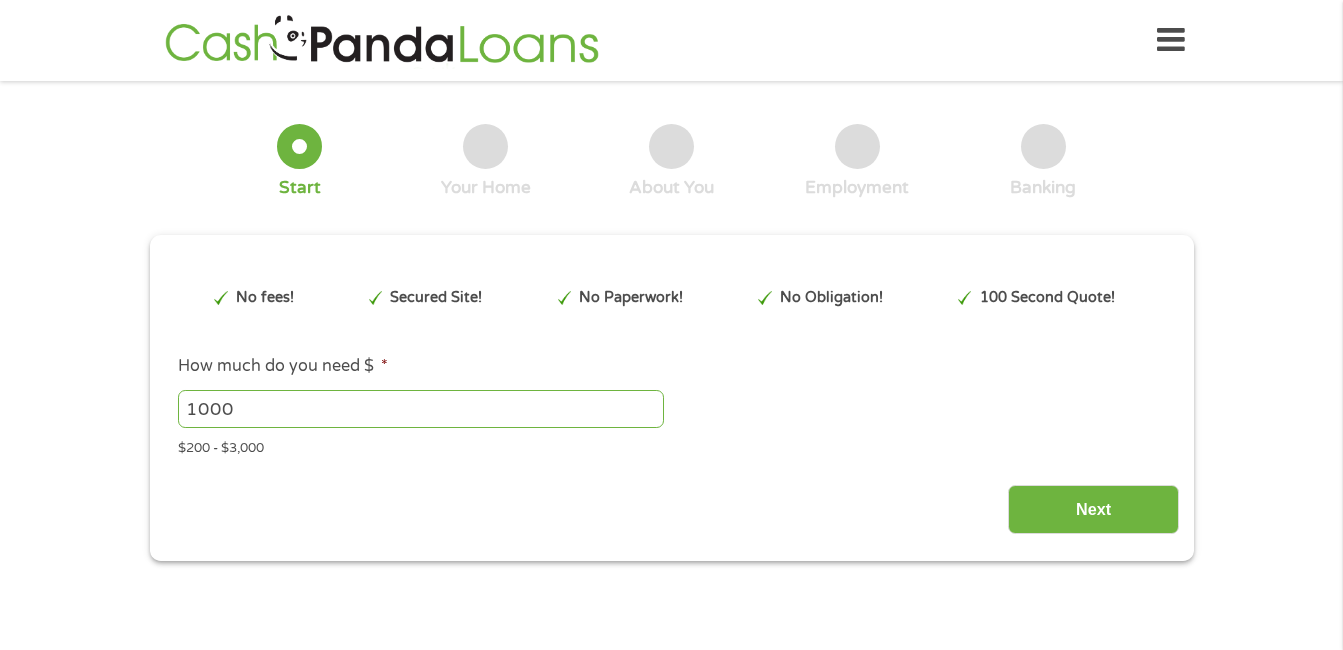 scroll, scrollTop: 0, scrollLeft: 0, axis: both 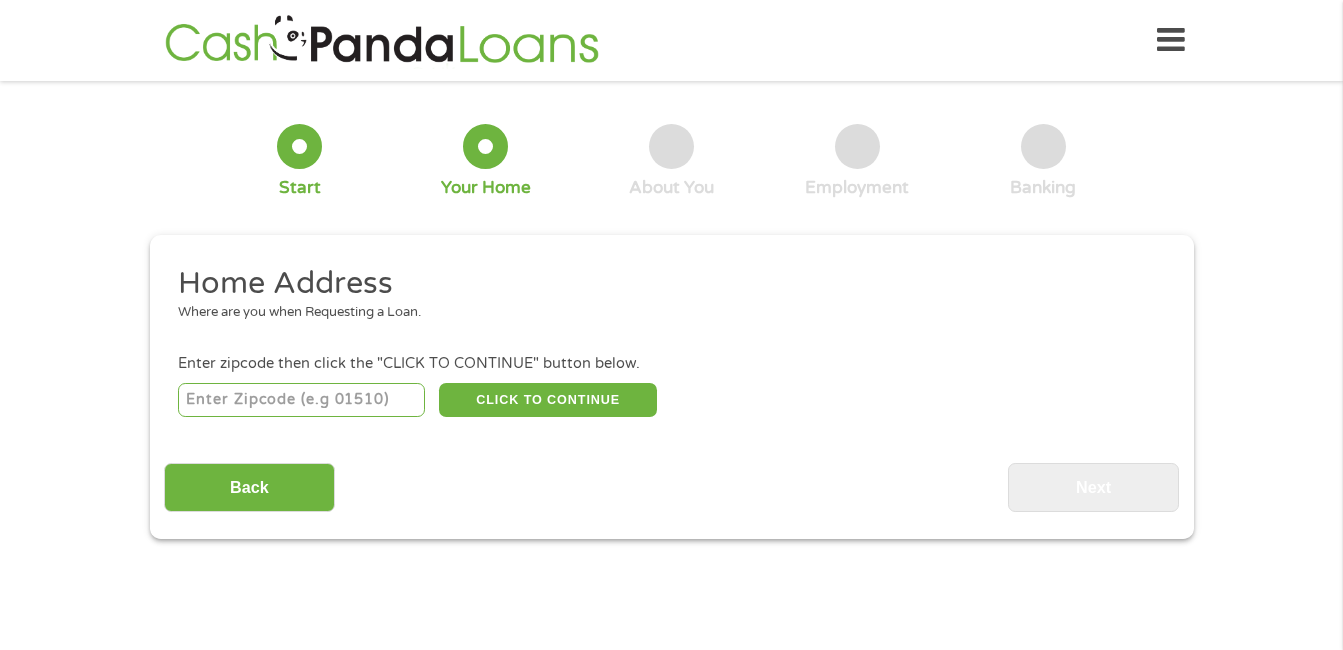 click at bounding box center (301, 400) 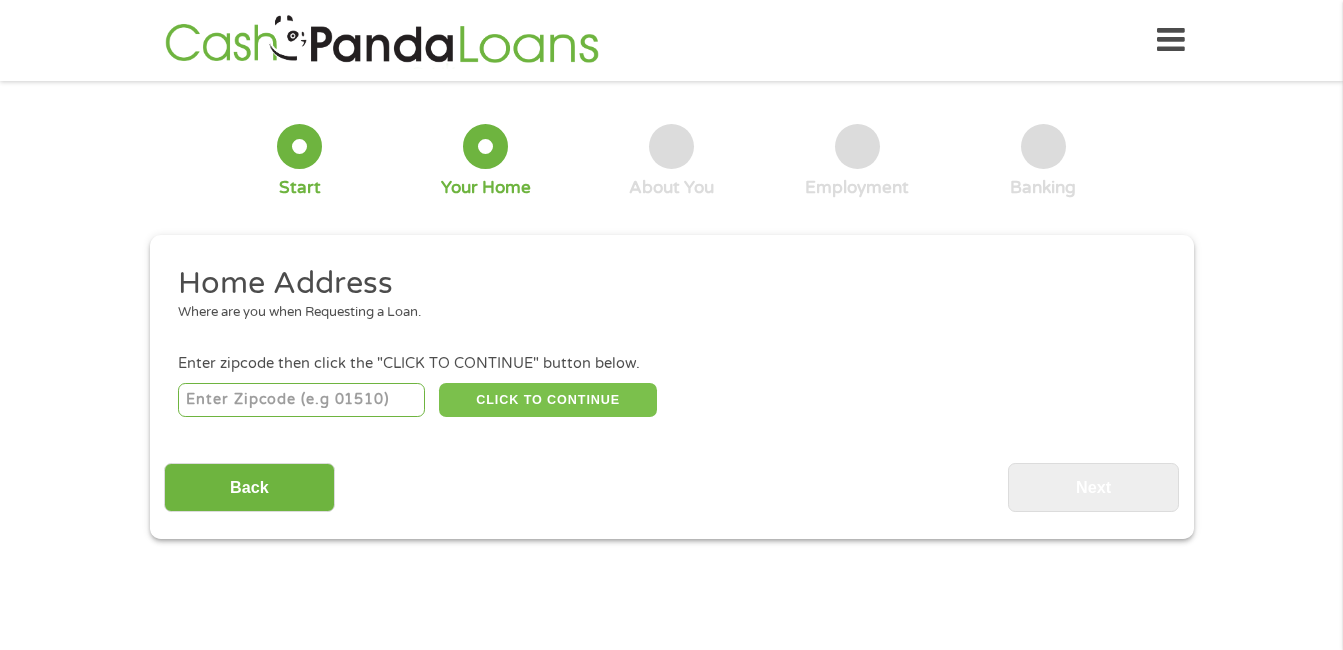 click on "CLICK TO CONTINUE" at bounding box center [548, 400] 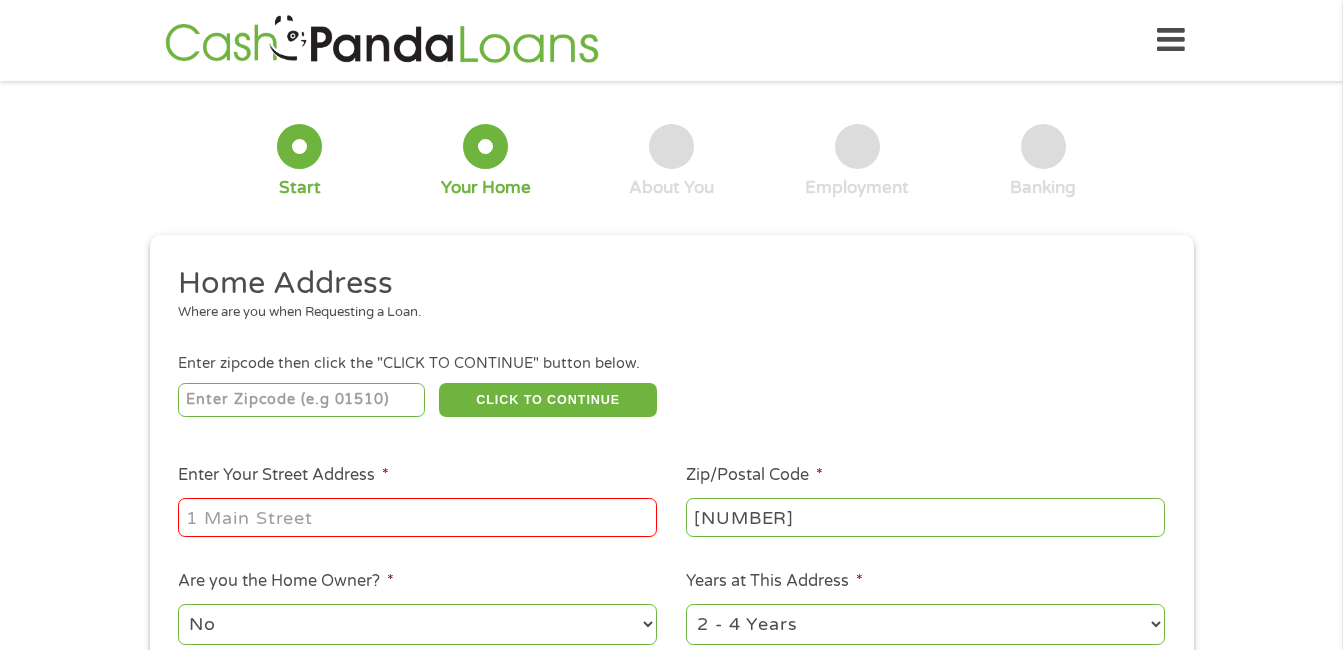click on "Enter Your Street Address *" at bounding box center (417, 517) 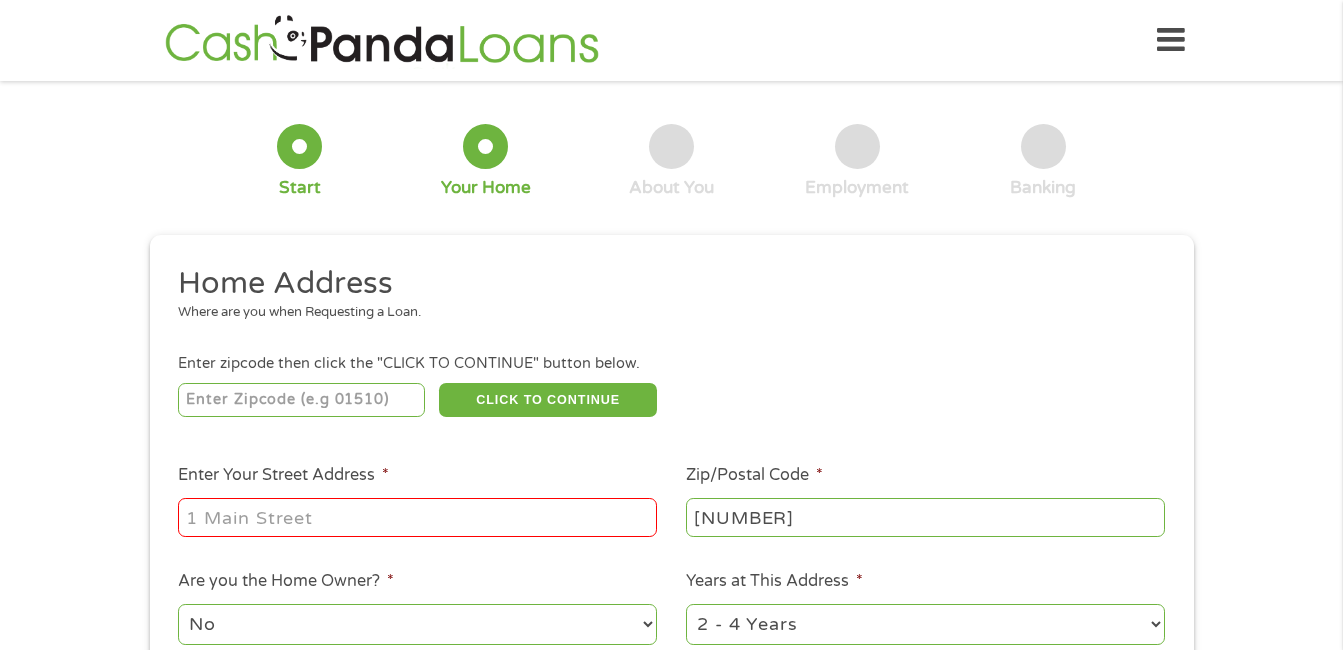 type on "[NUMBER] [STREET]" 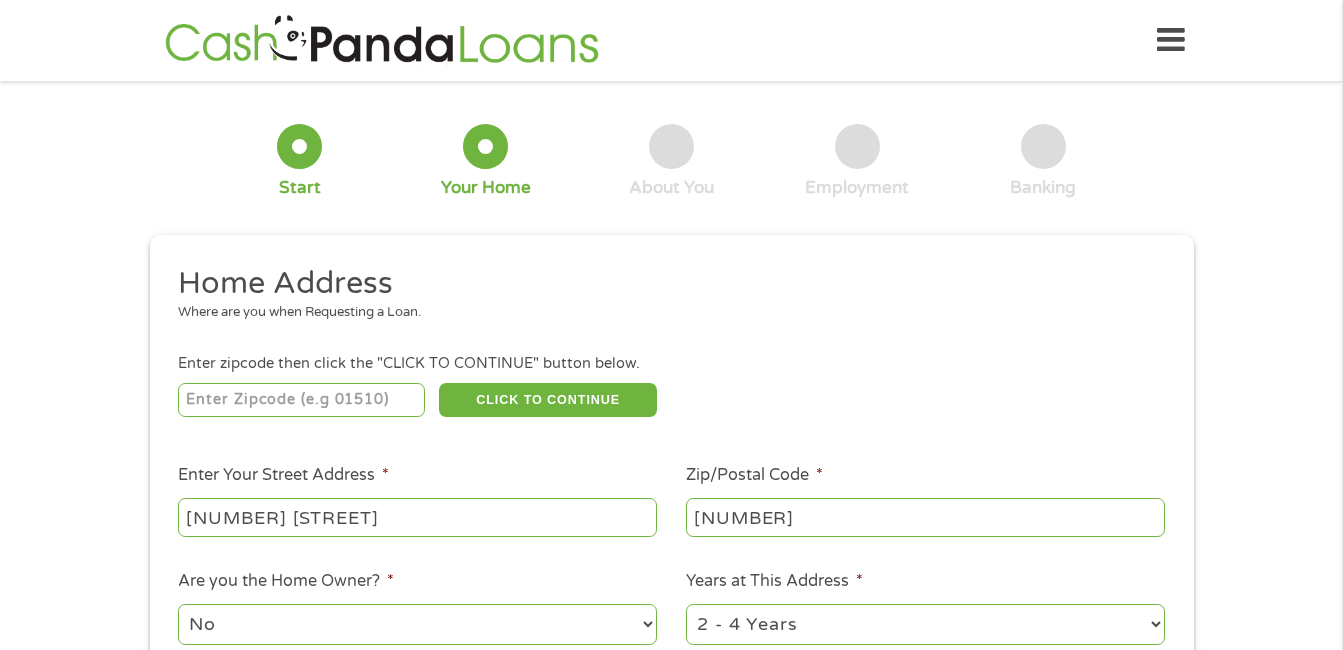 scroll, scrollTop: 100, scrollLeft: 0, axis: vertical 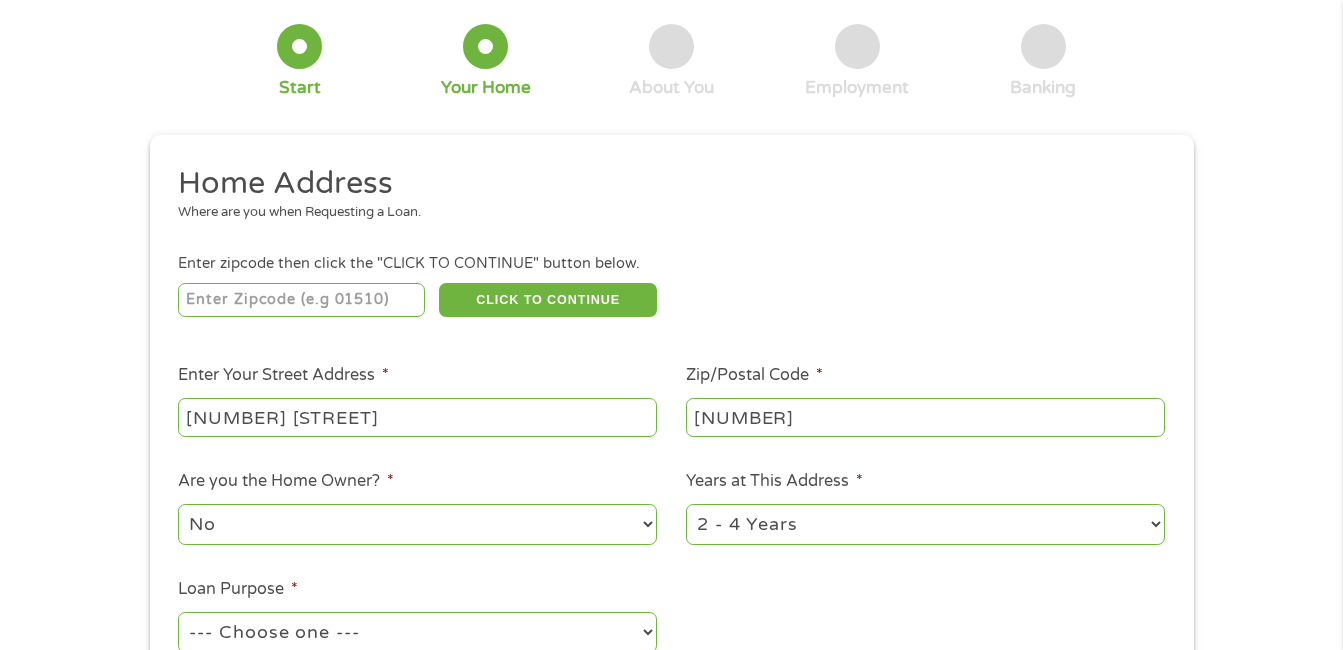click on "1 Year or less 1 - 2 Years 2 - 4 Years Over 4 Years" at bounding box center [925, 524] 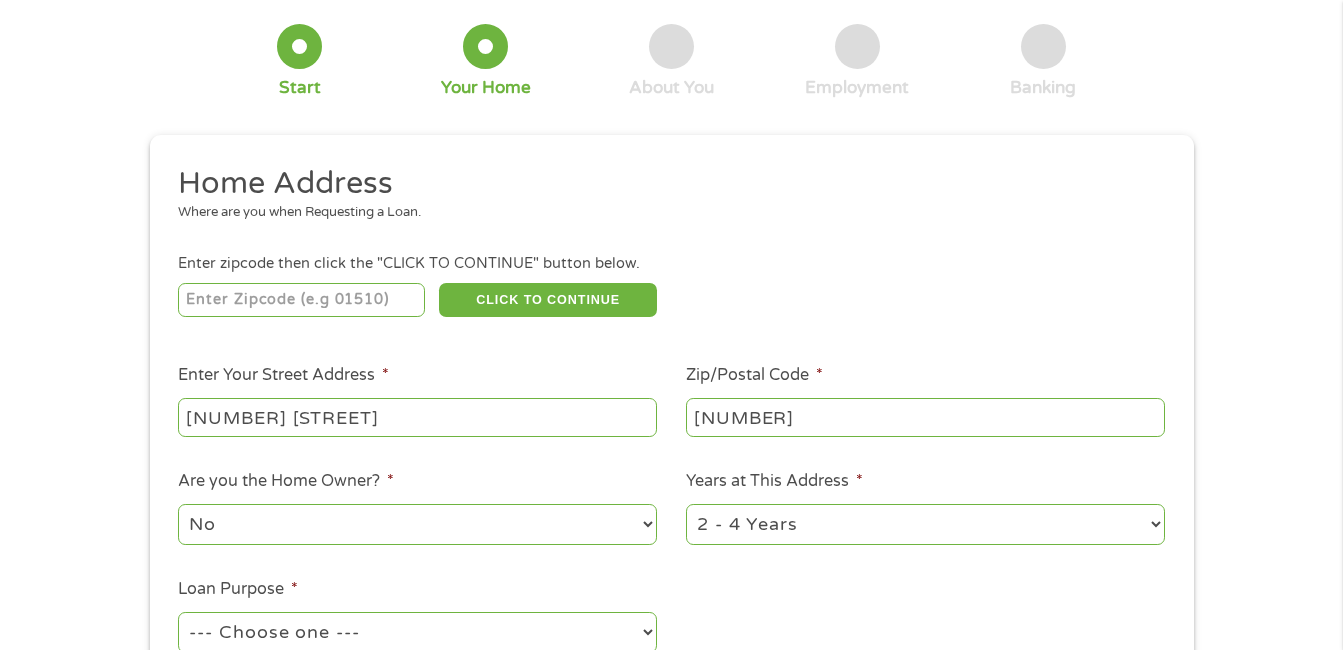 select on "60months" 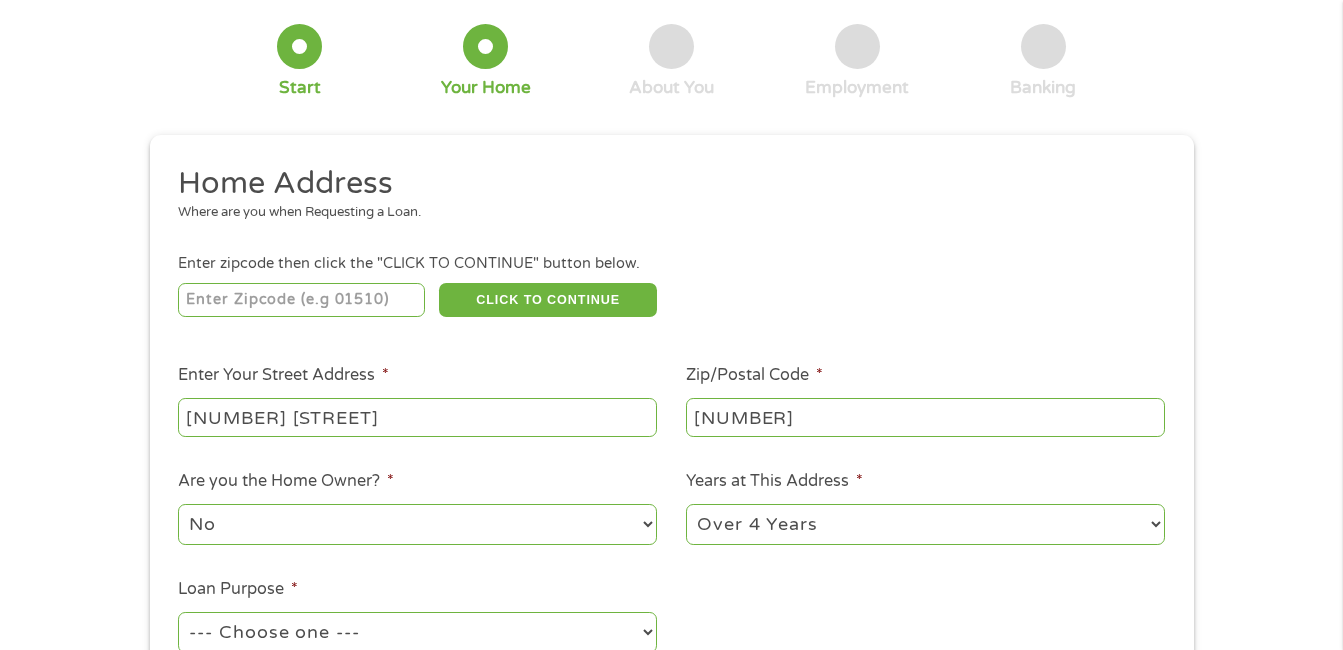 click on "1 Year or less 1 - 2 Years 2 - 4 Years Over 4 Years" at bounding box center (925, 524) 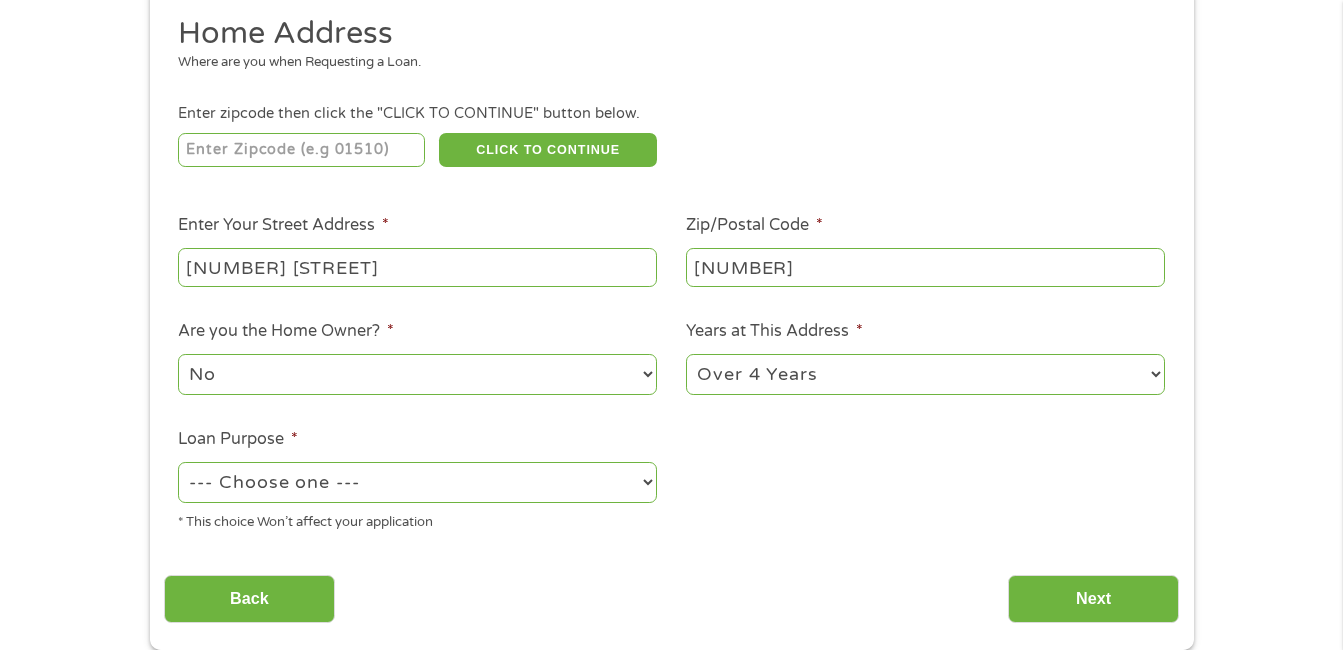 scroll, scrollTop: 300, scrollLeft: 0, axis: vertical 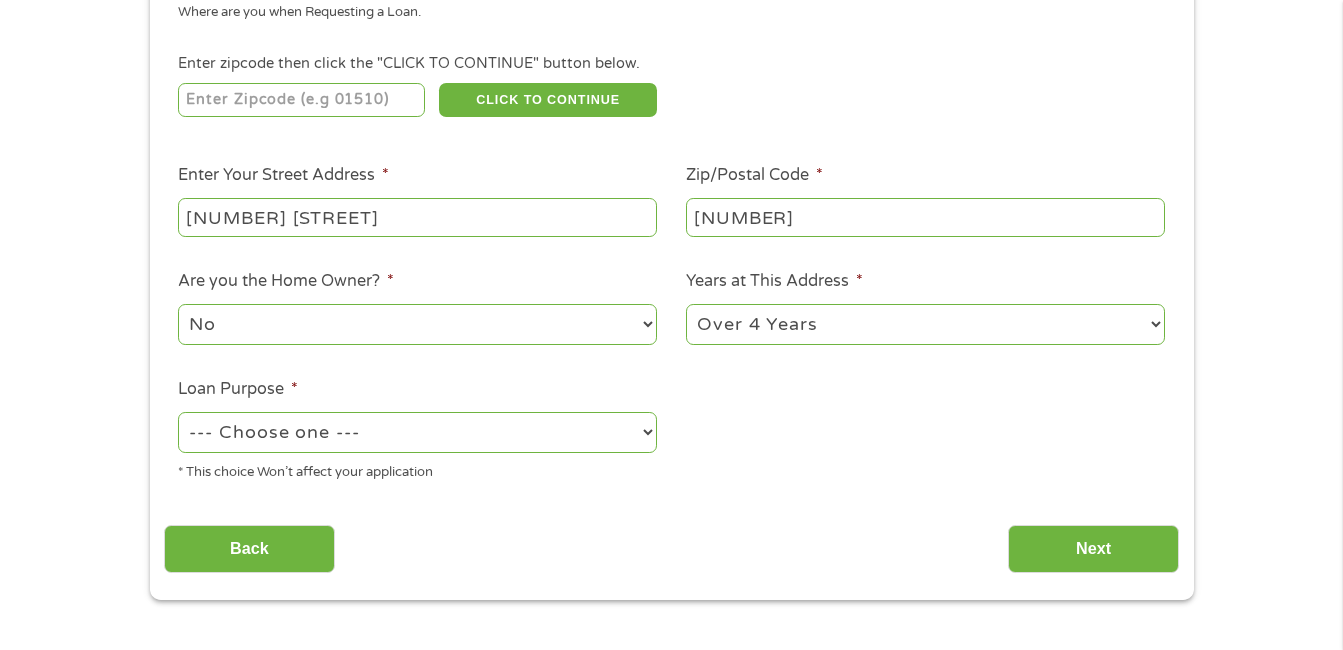 click on "--- Choose one --- Pay Bills Debt Consolidation Home Improvement Major Purchase Car Loan Short Term Cash Medical Expenses Other" at bounding box center (417, 432) 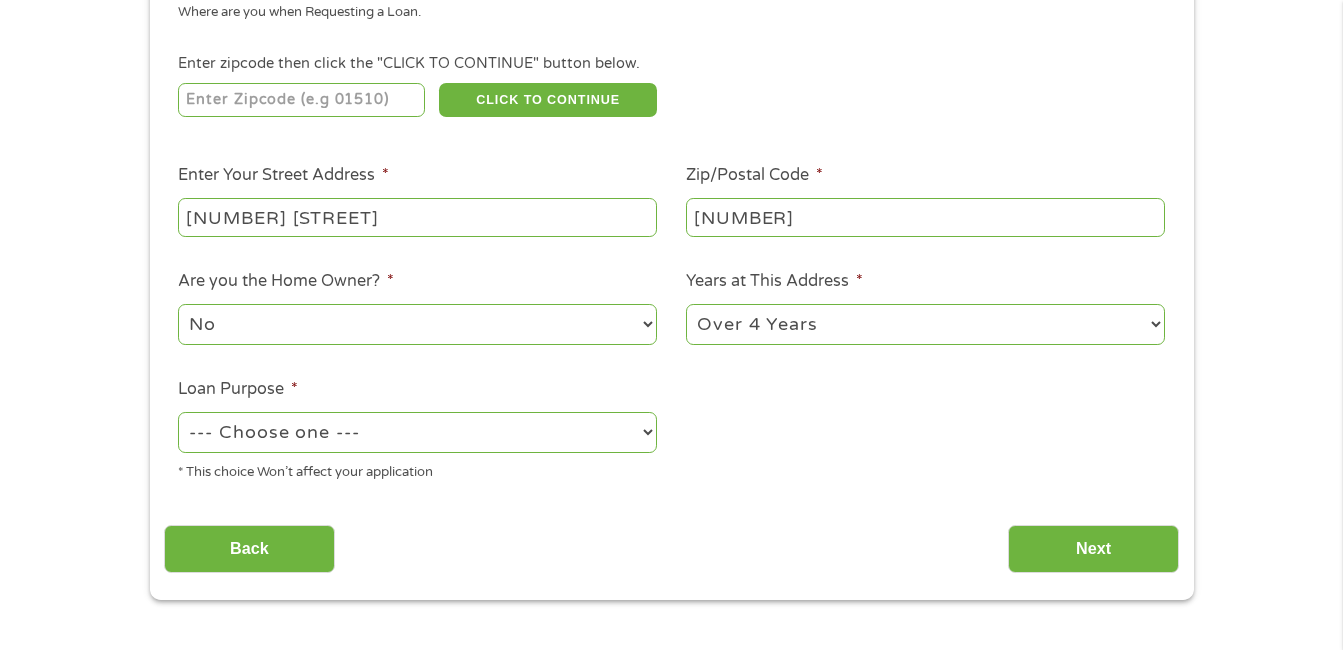 select on "paybills" 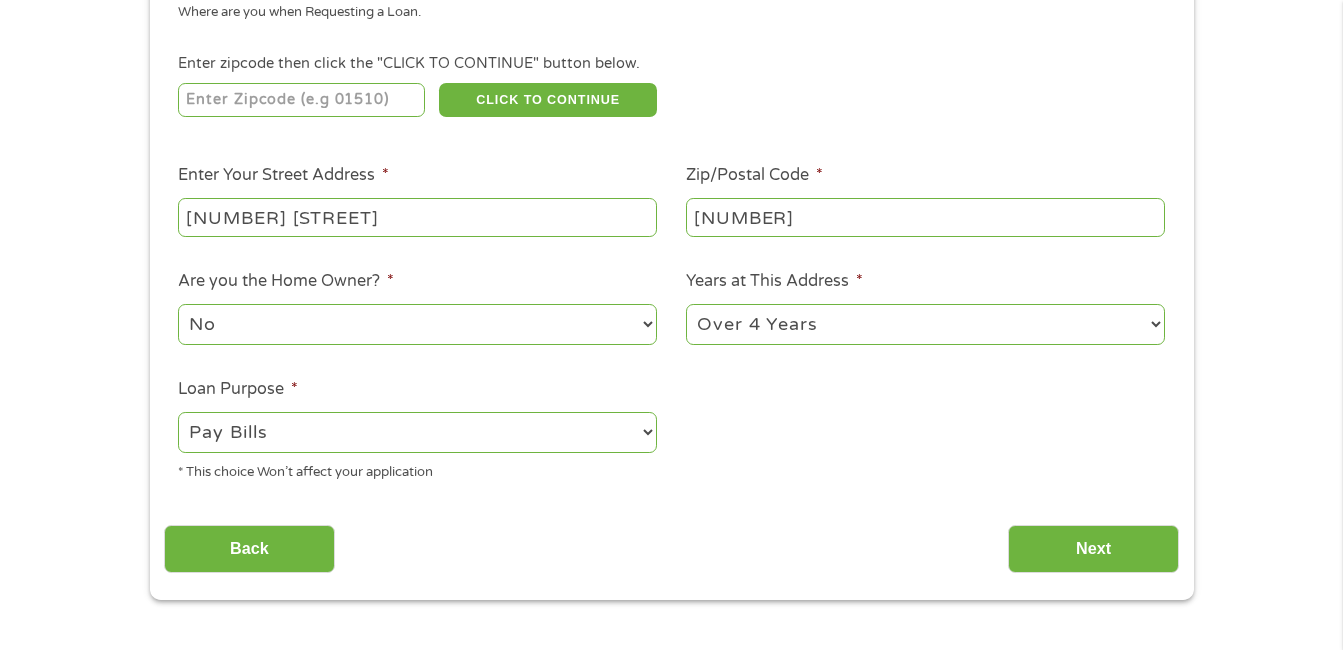 click on "--- Choose one --- Pay Bills Debt Consolidation Home Improvement Major Purchase Car Loan Short Term Cash Medical Expenses Other" at bounding box center [417, 432] 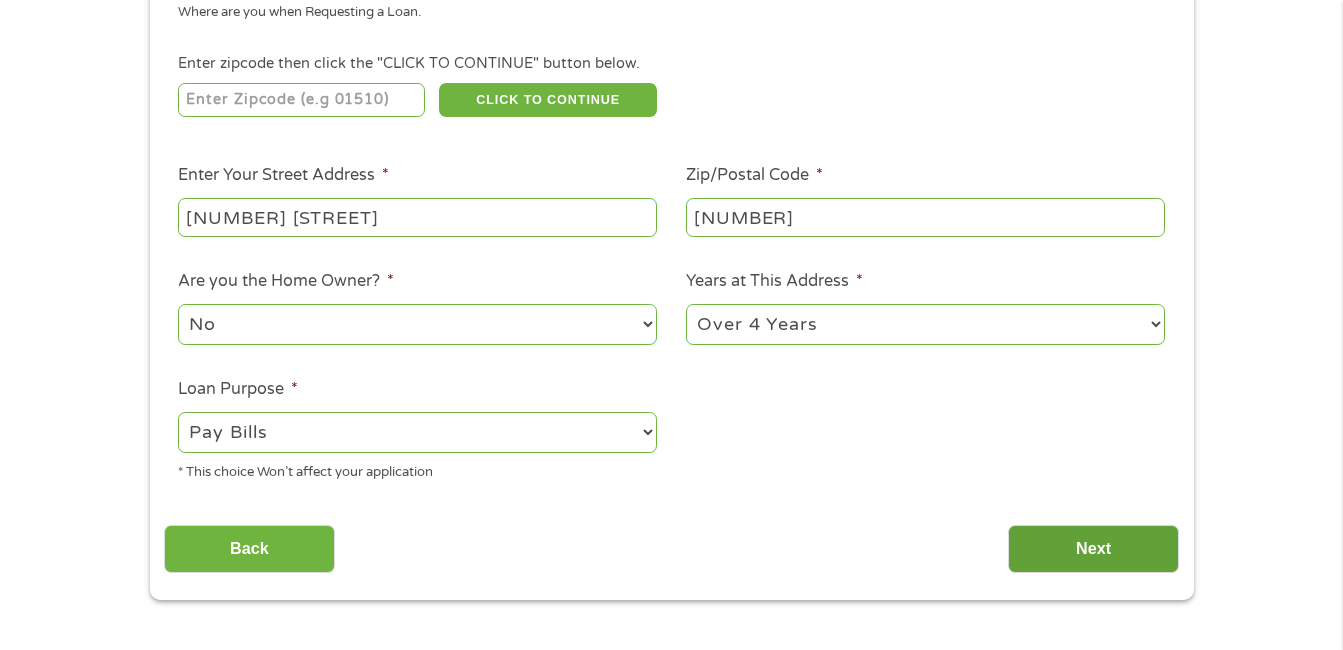 click on "Next" at bounding box center (1093, 549) 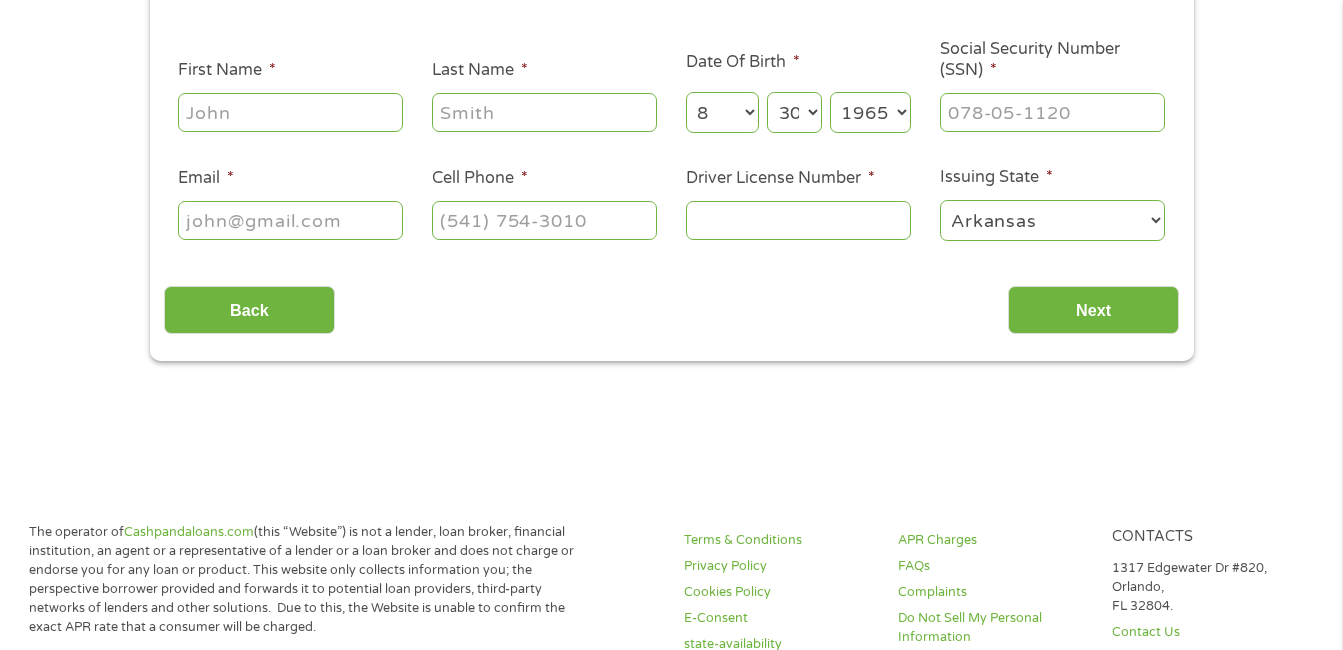 scroll, scrollTop: 170, scrollLeft: 0, axis: vertical 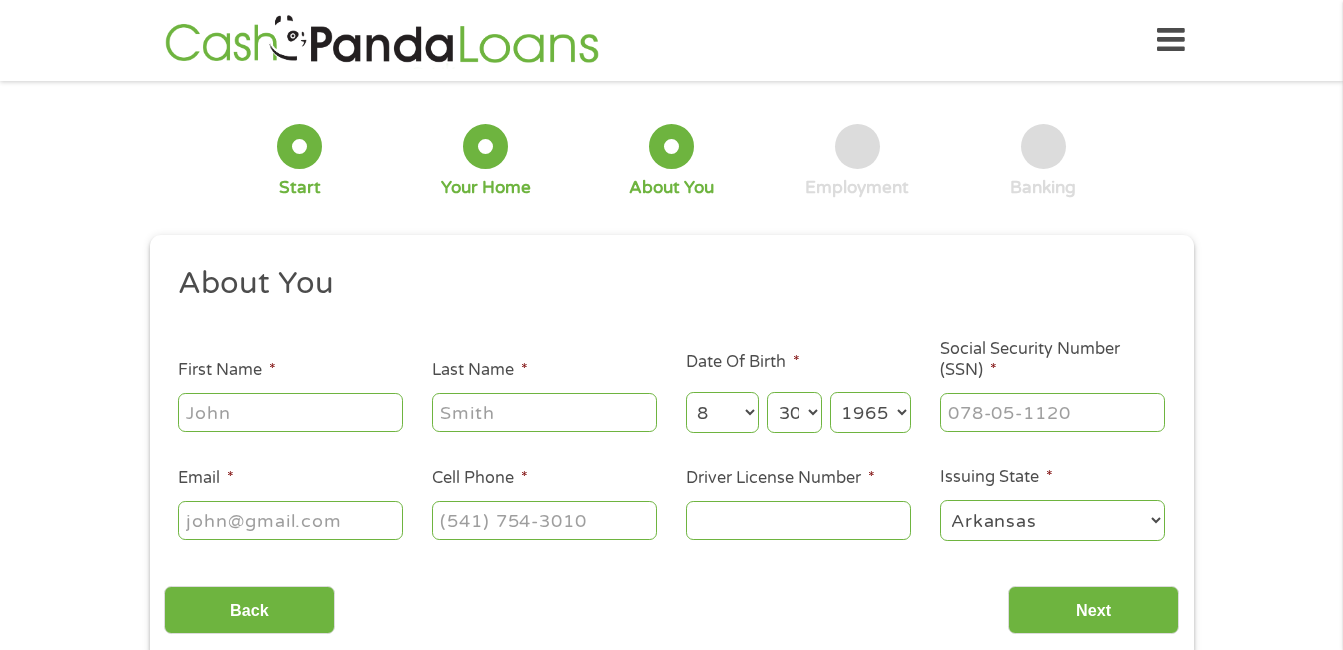 click on "First Name *" at bounding box center [290, 412] 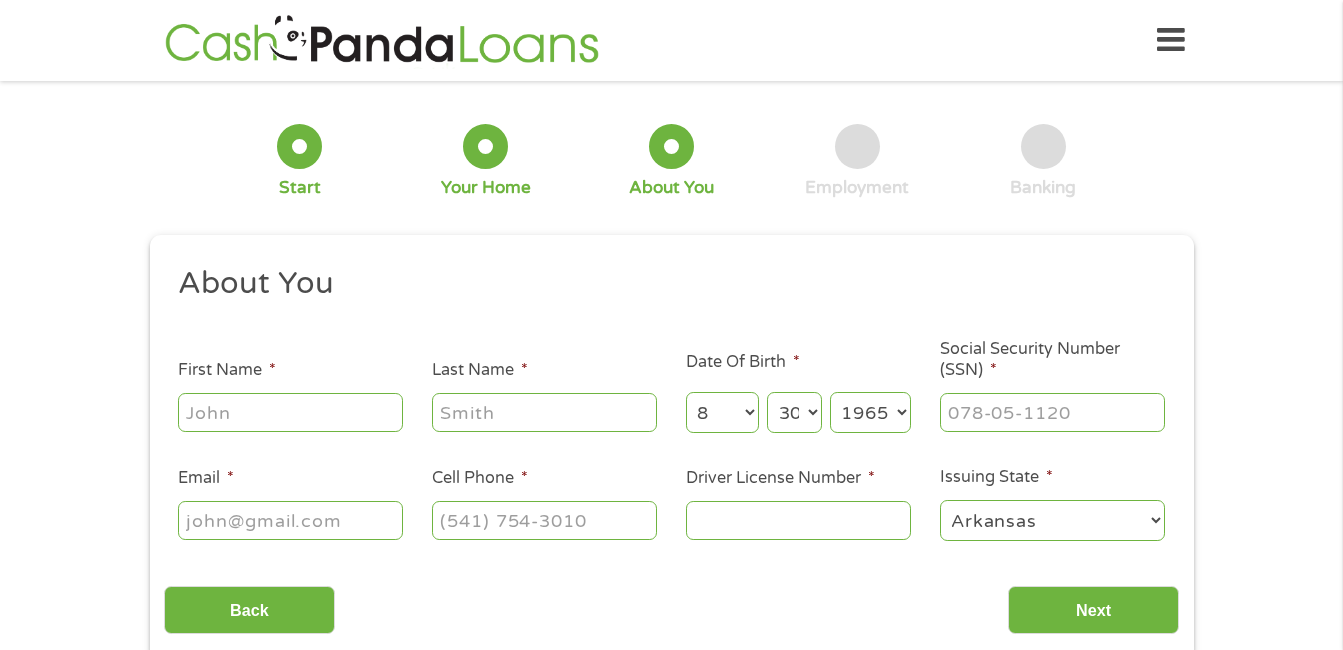 type on "[FIRST]" 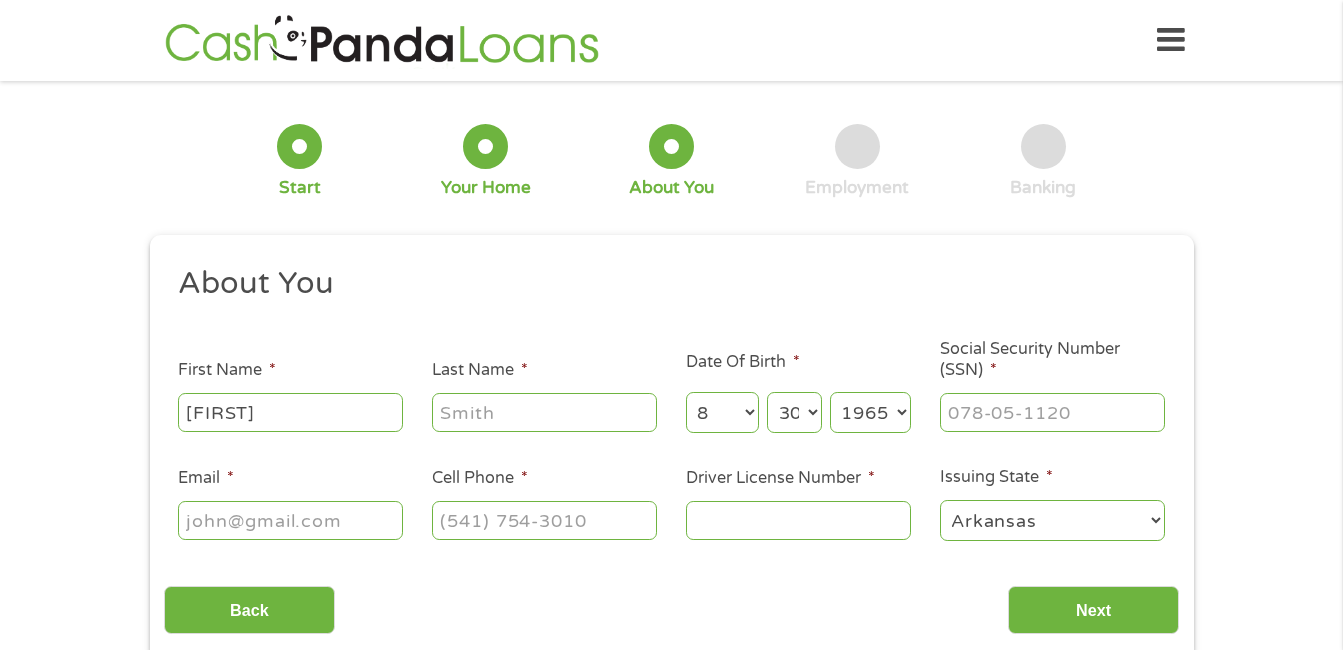 type on "[LAST]" 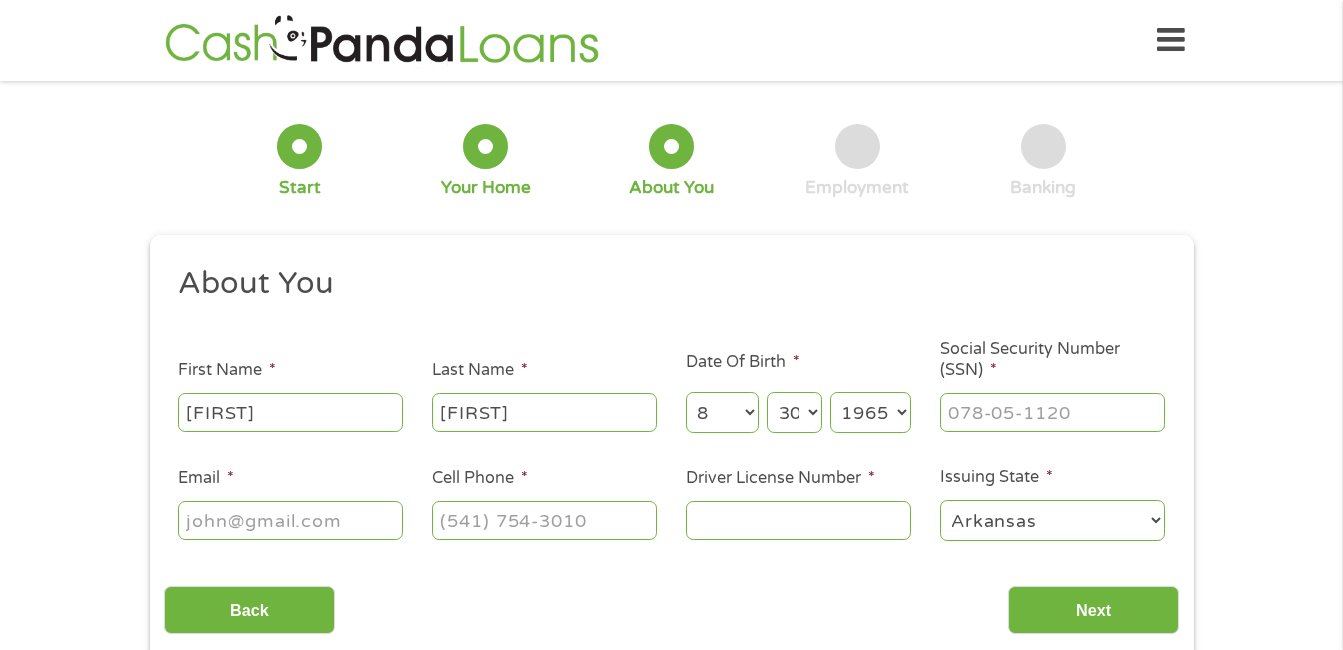 type on "[FIRST]1994@[DOMAIN]" 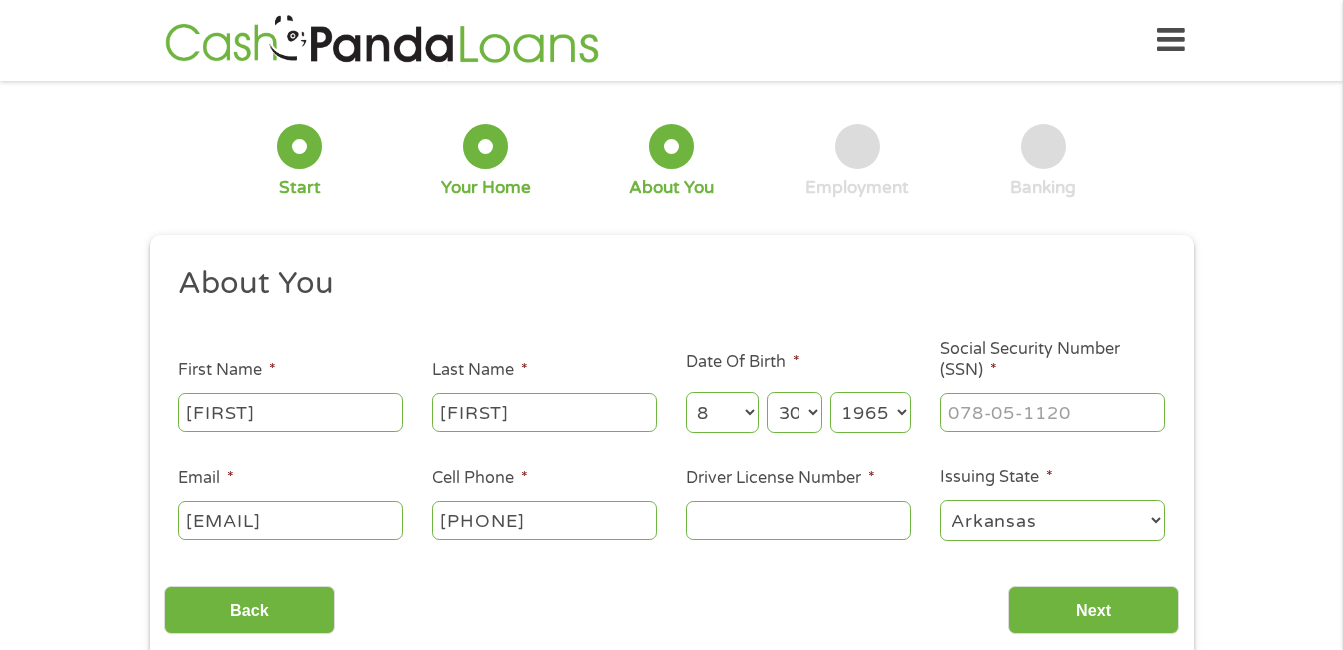 type on "[PHONE]" 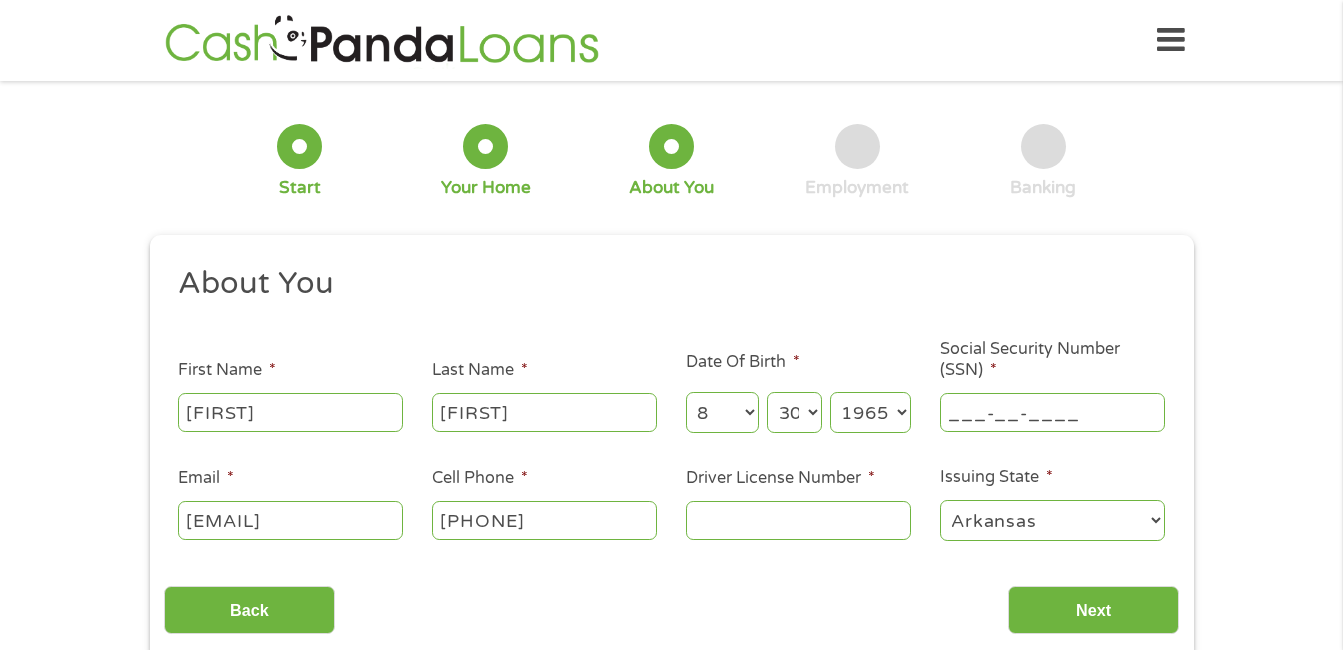 click on "___-__-____" at bounding box center (1052, 412) 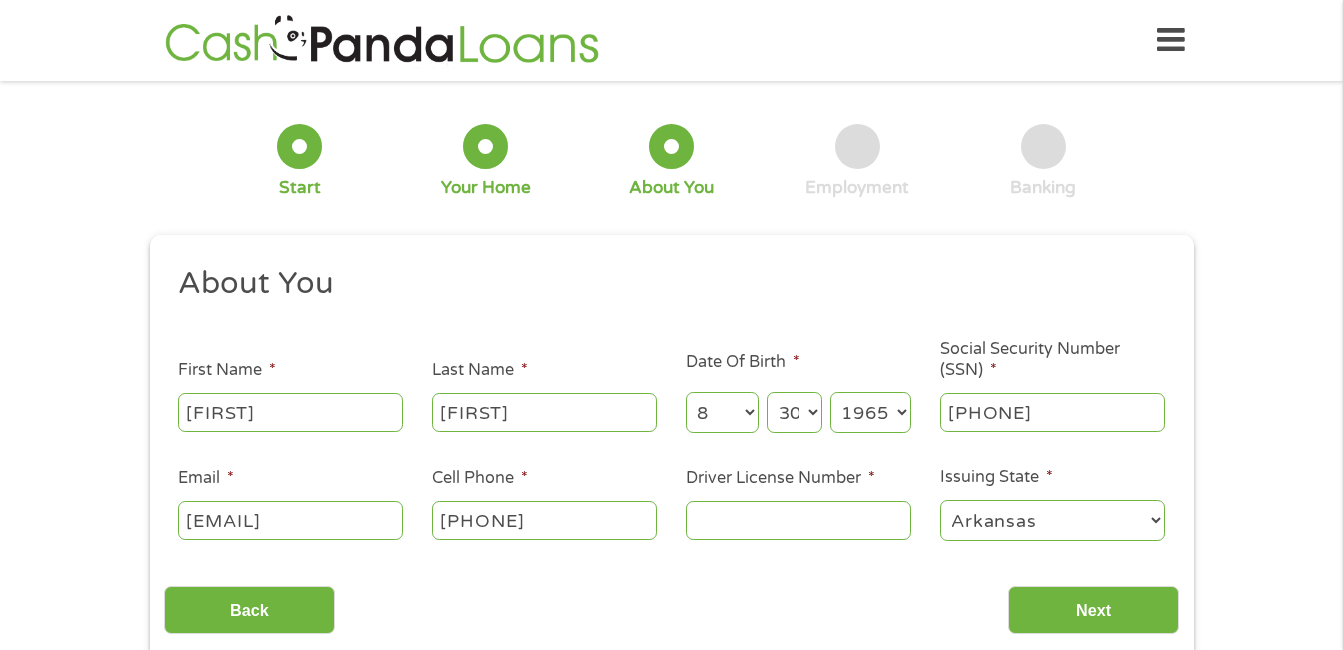 type on "431-27-1775" 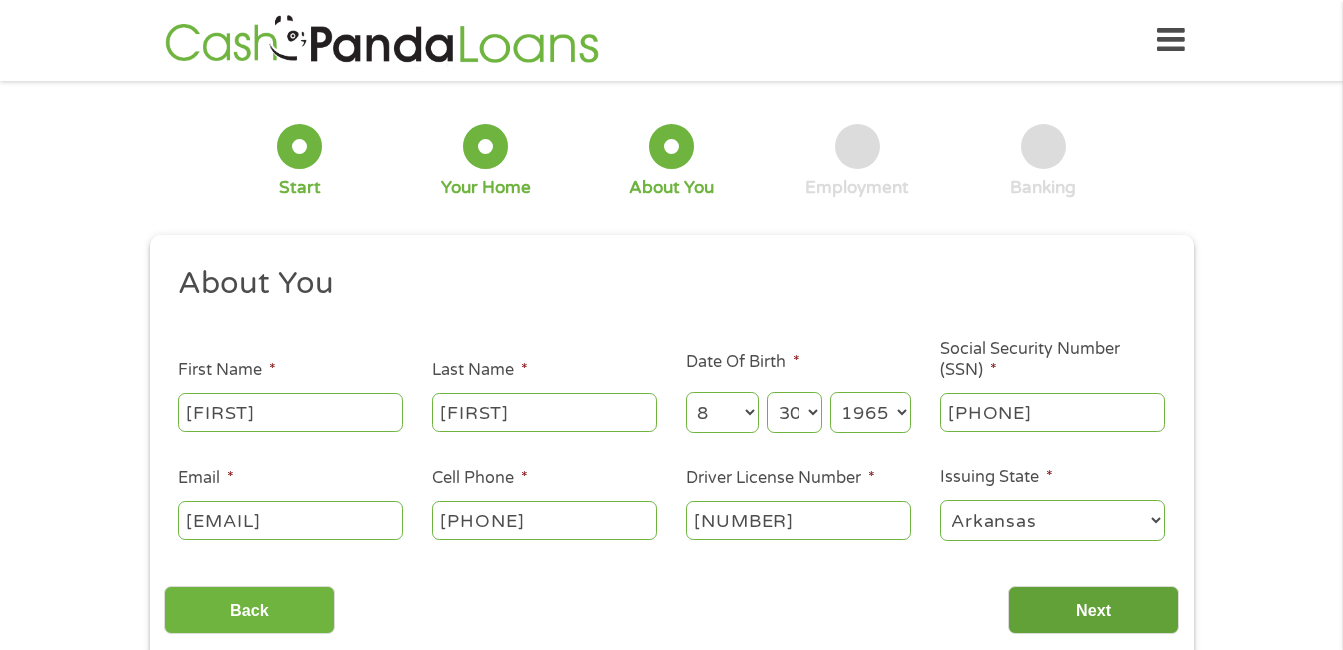 type on "904844114" 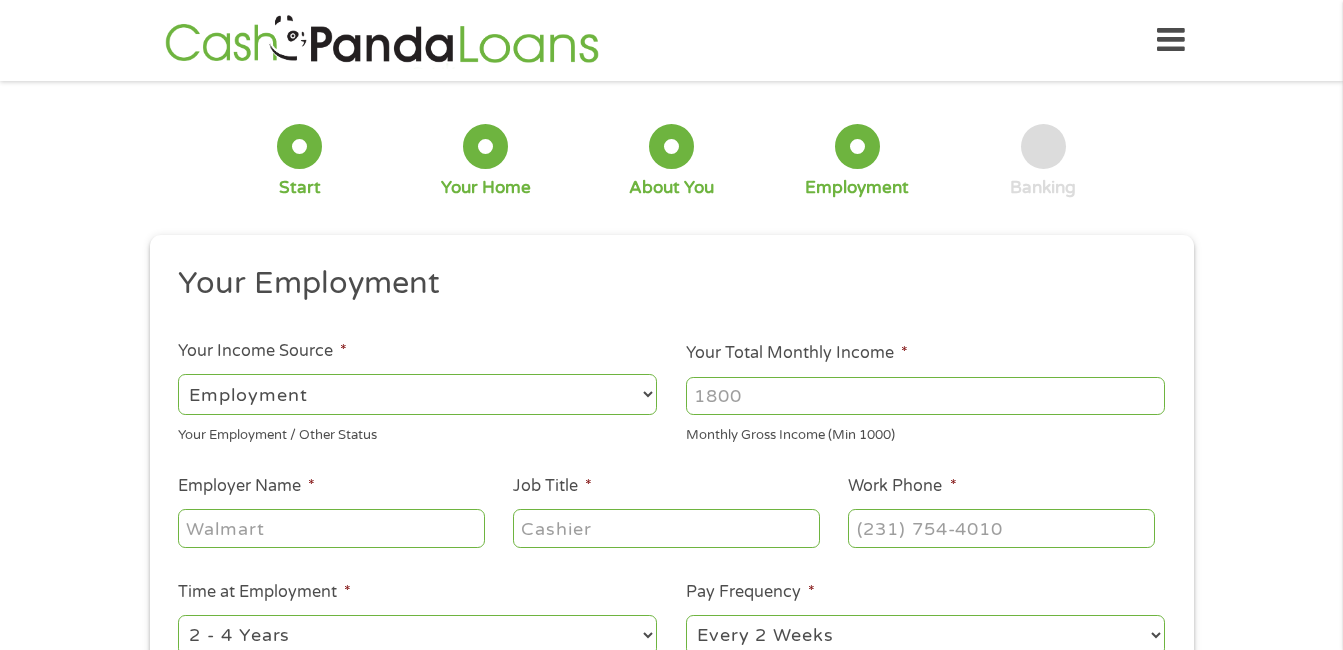 scroll, scrollTop: 8, scrollLeft: 8, axis: both 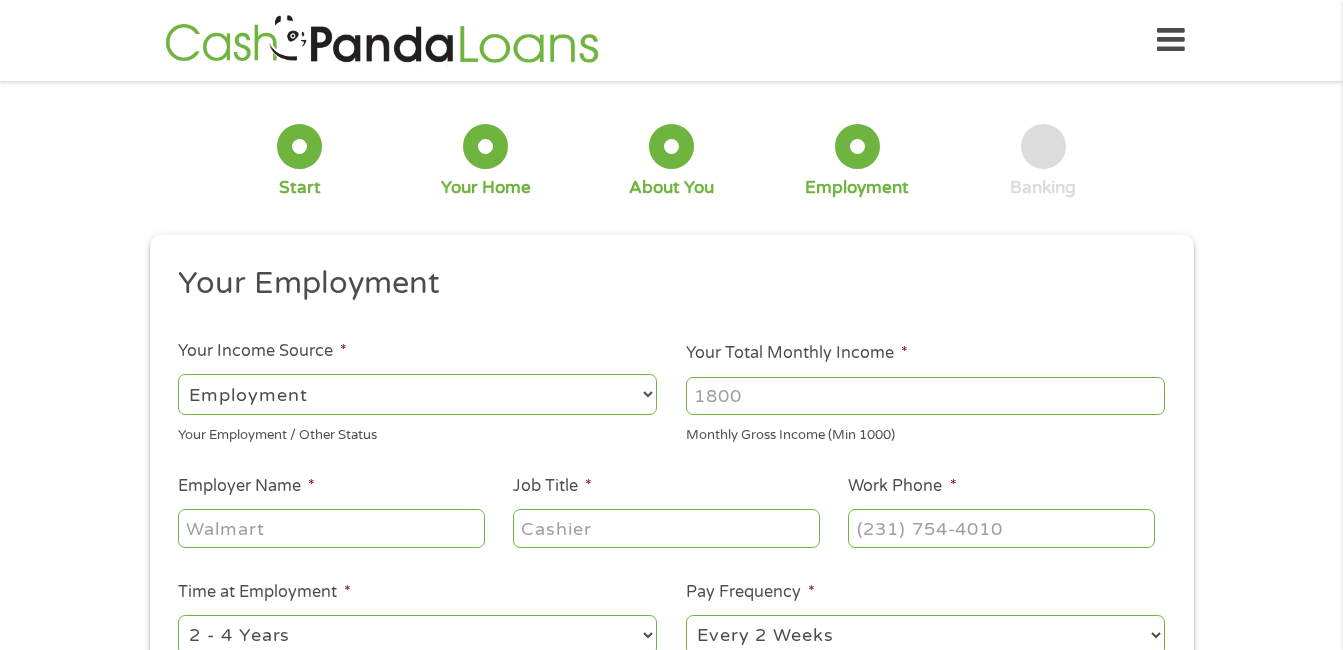 click on "--- Choose one --- Employment Self Employed Benefits" at bounding box center (417, 394) 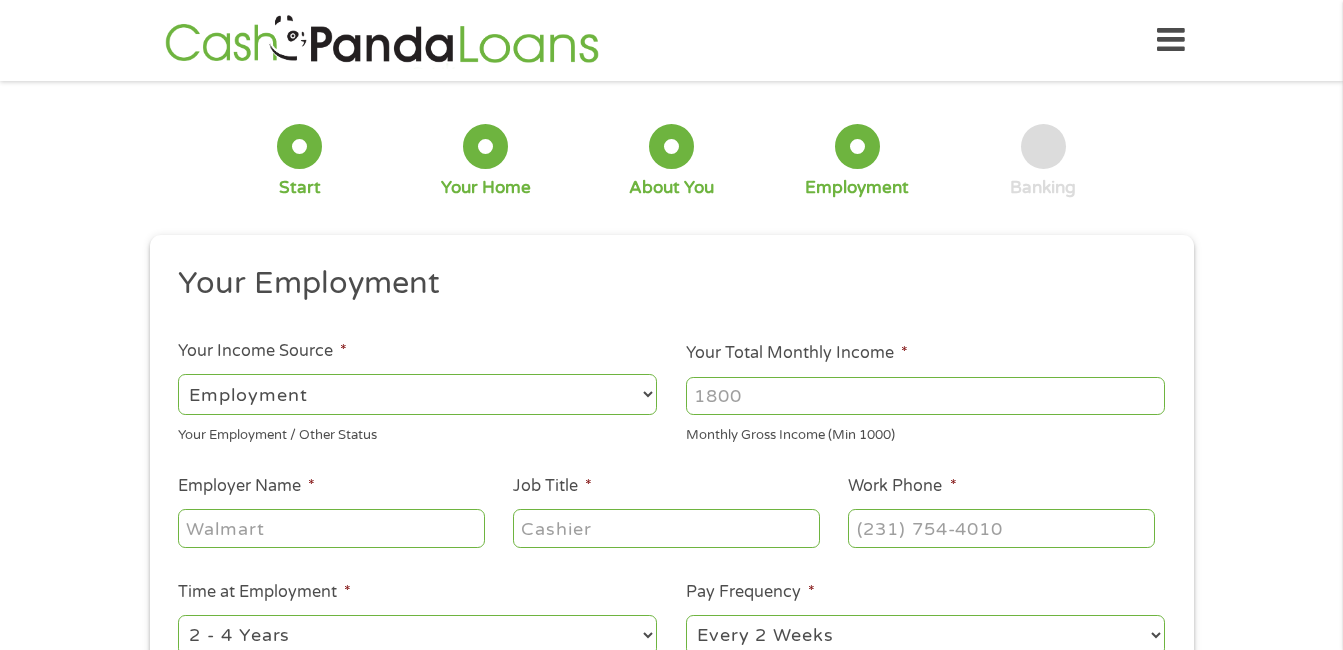 click on "Your Total Monthly Income *" at bounding box center (925, 396) 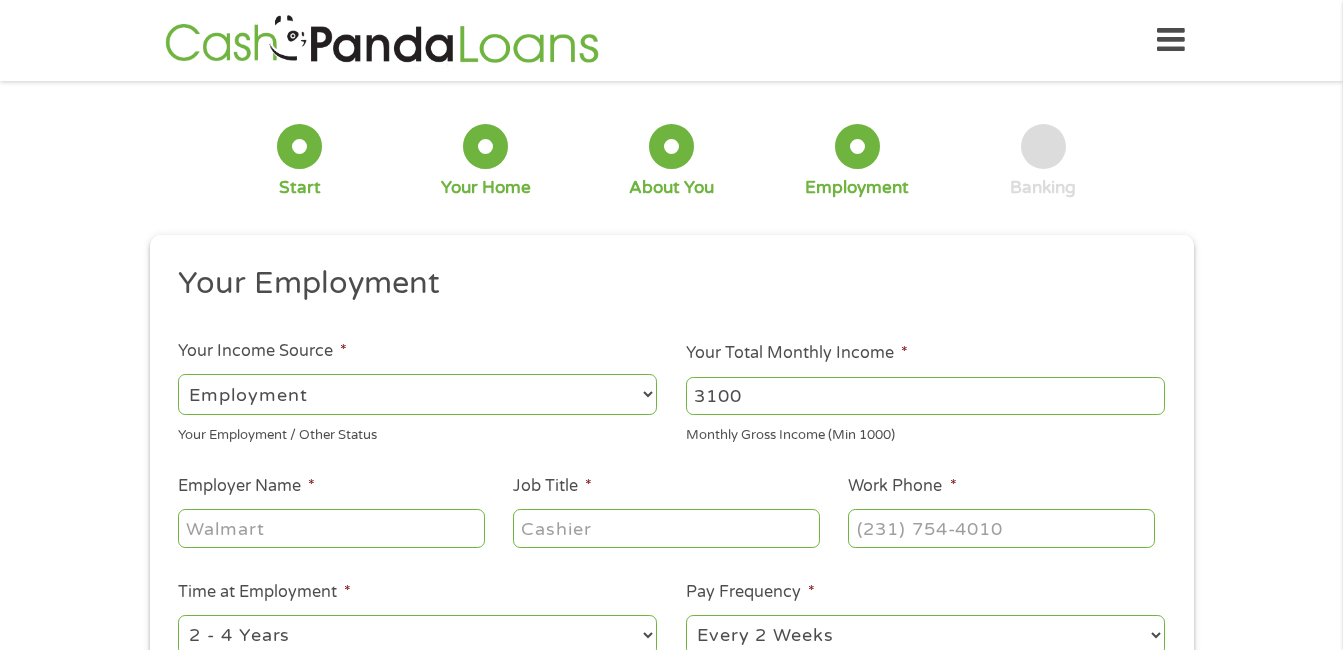 type on "3100" 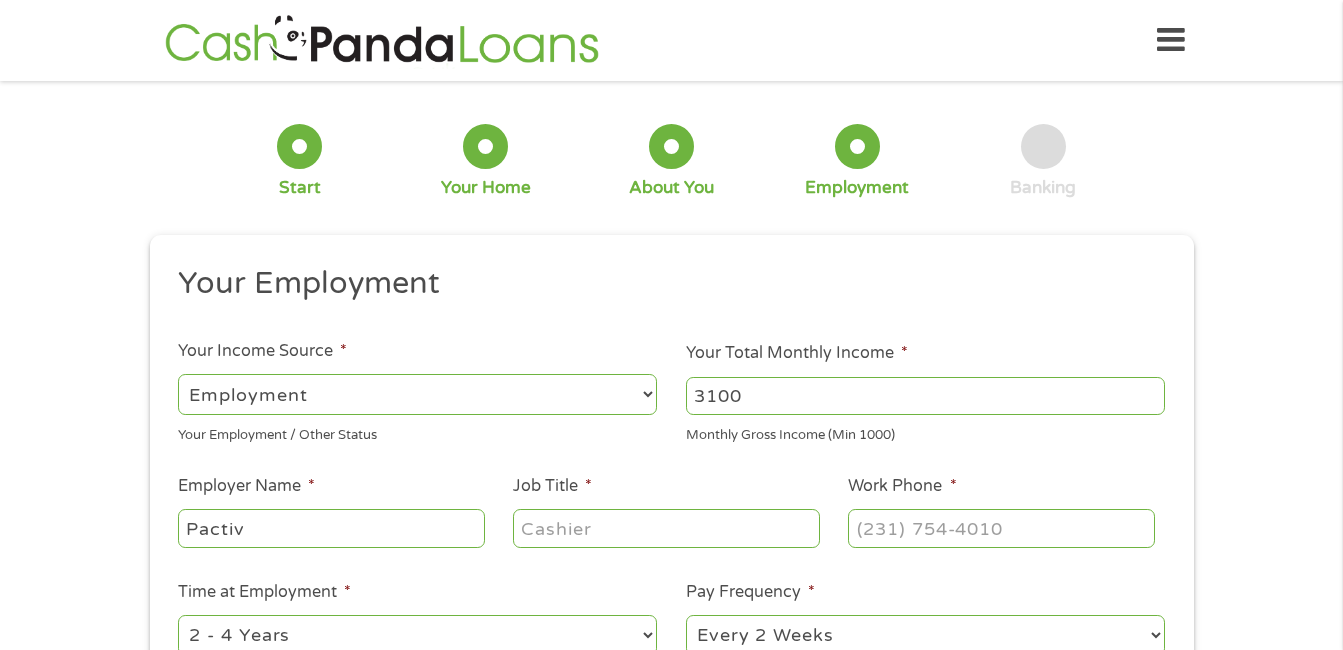 type on "Pactiv" 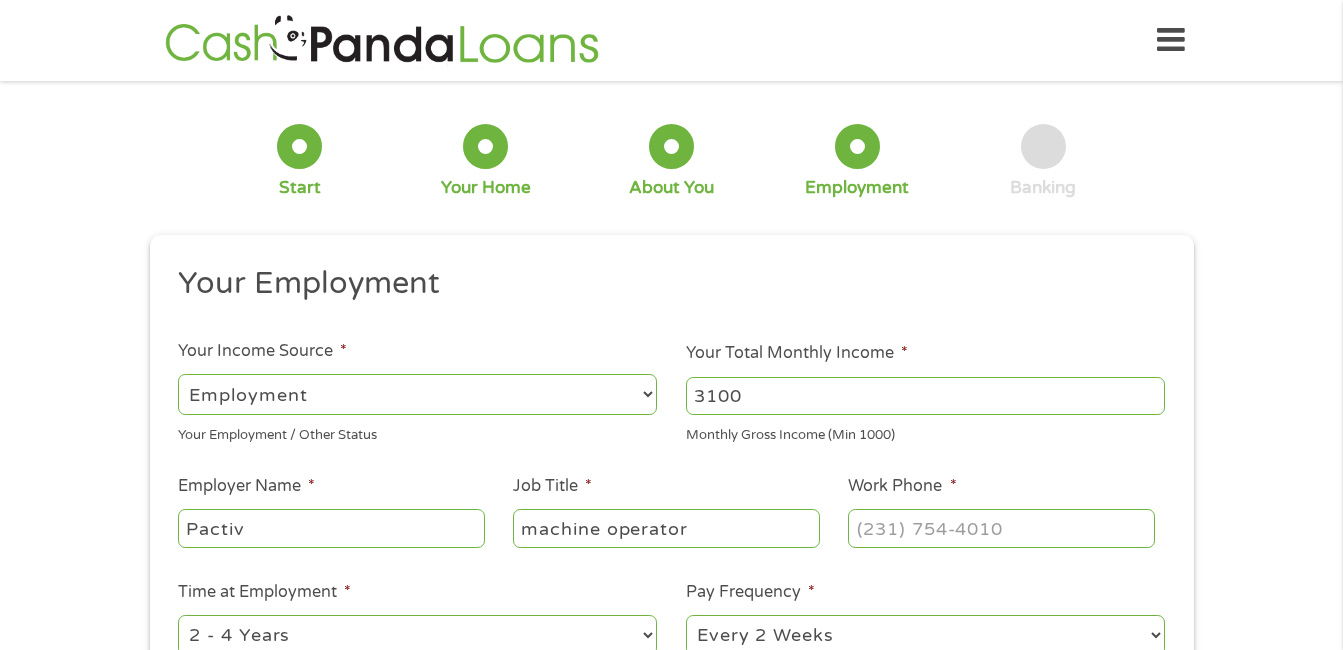 type on "machine operator" 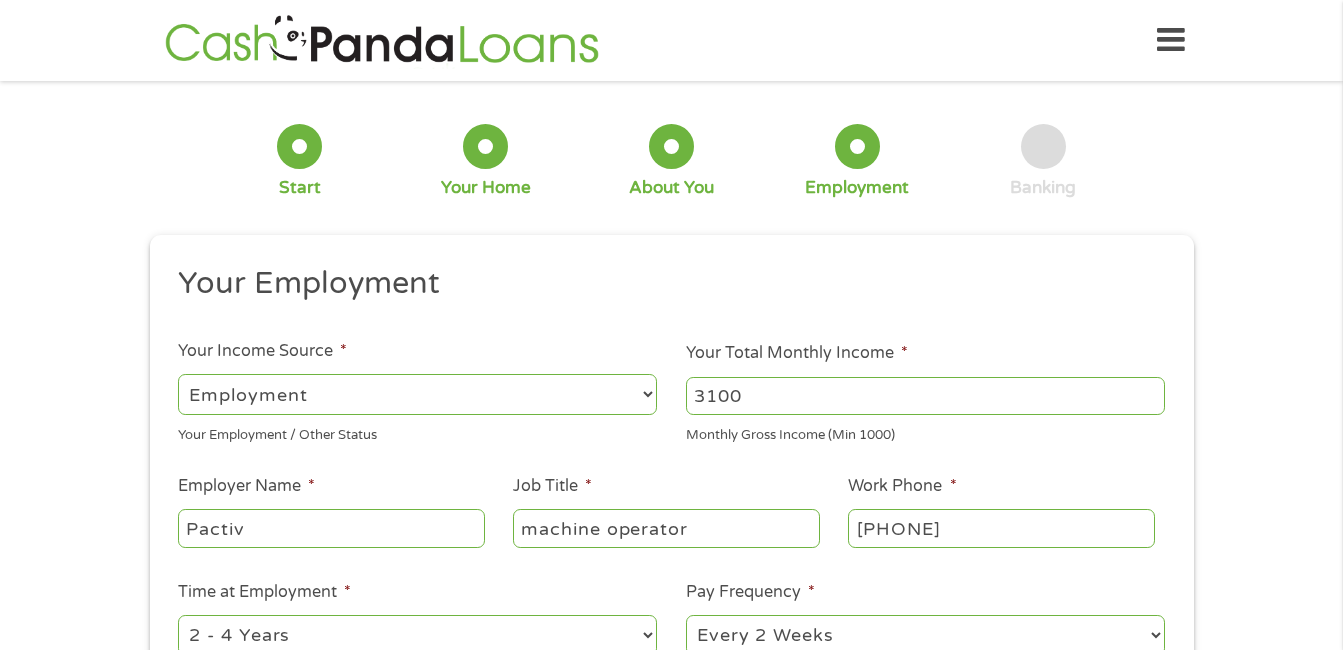 type on "(555) 609-4033" 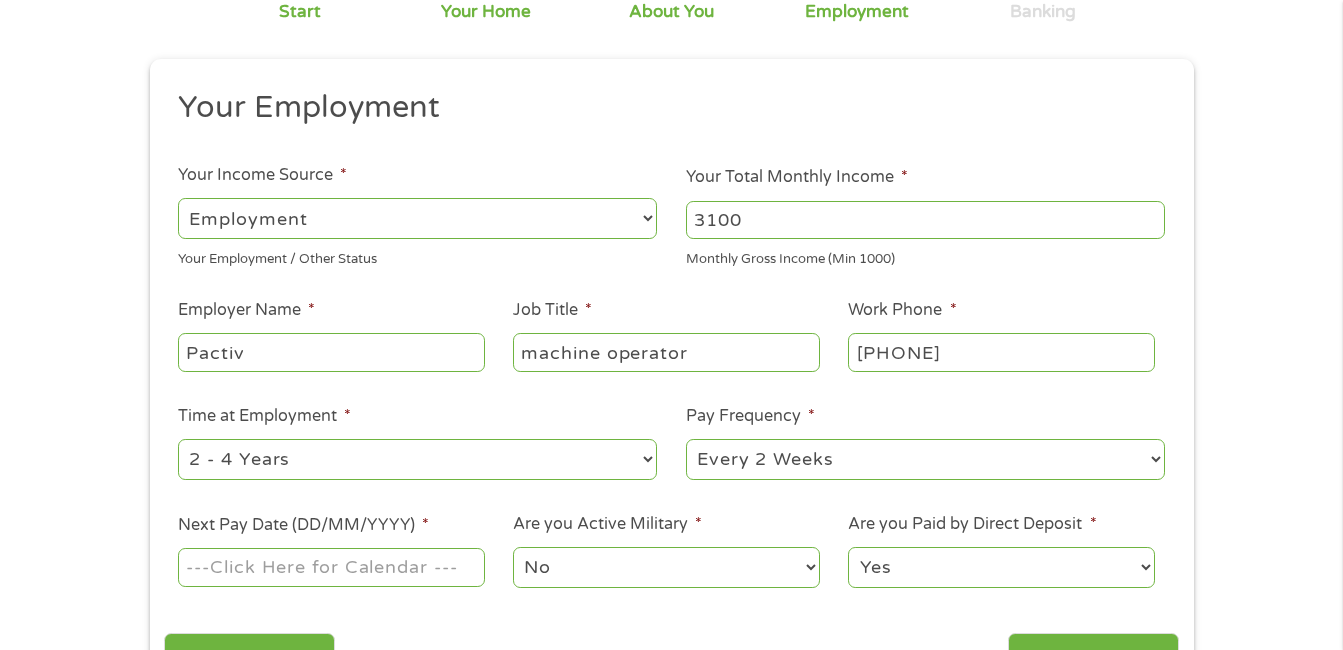 scroll, scrollTop: 300, scrollLeft: 0, axis: vertical 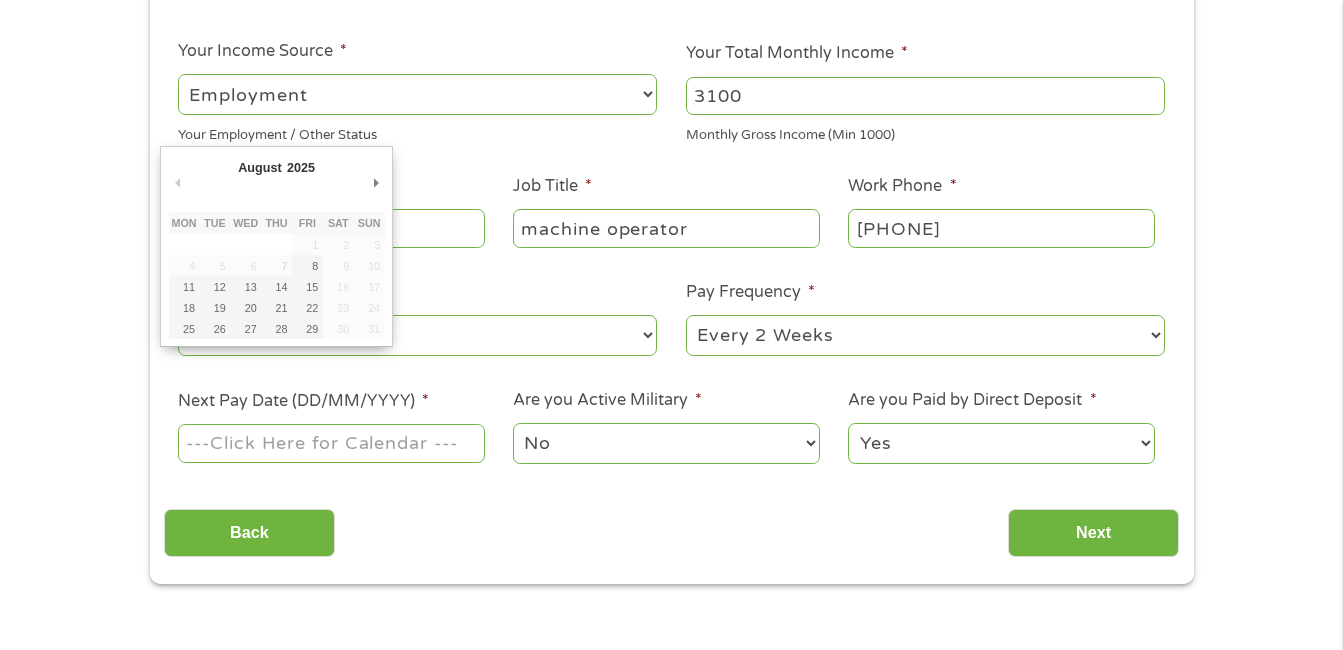 click on "Next Pay Date (DD/MM/YYYY) *" at bounding box center [331, 443] 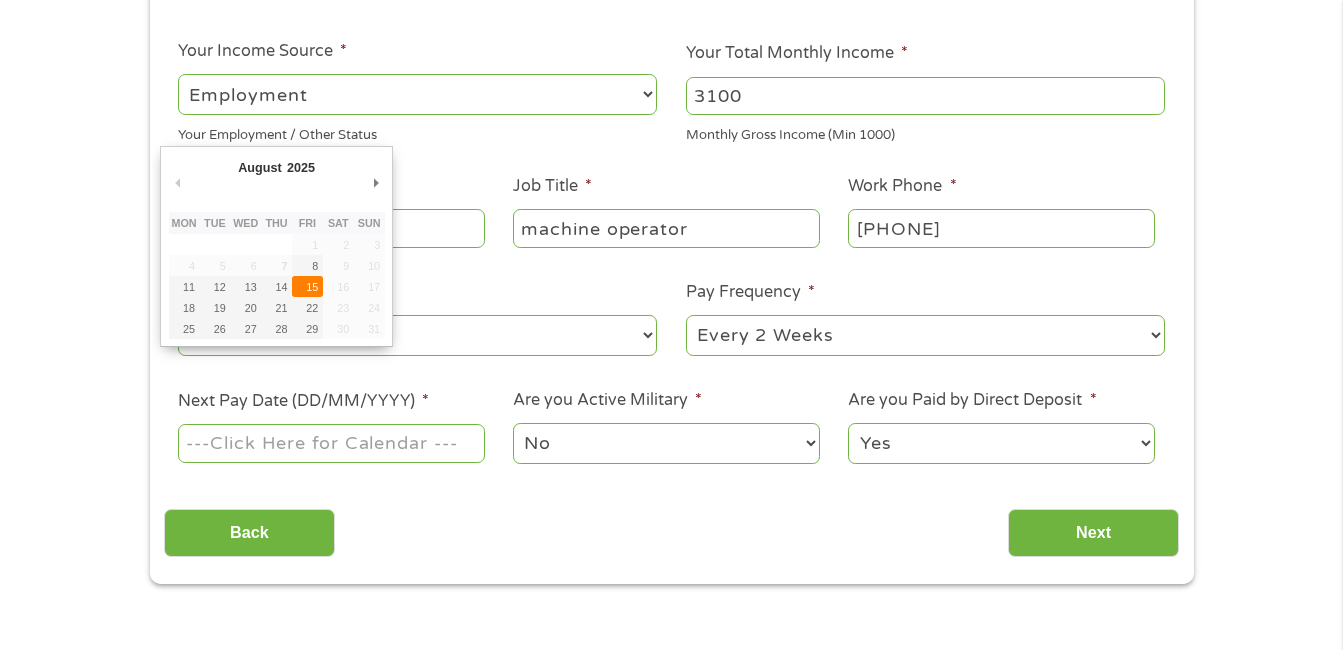 type on "15/08/2025" 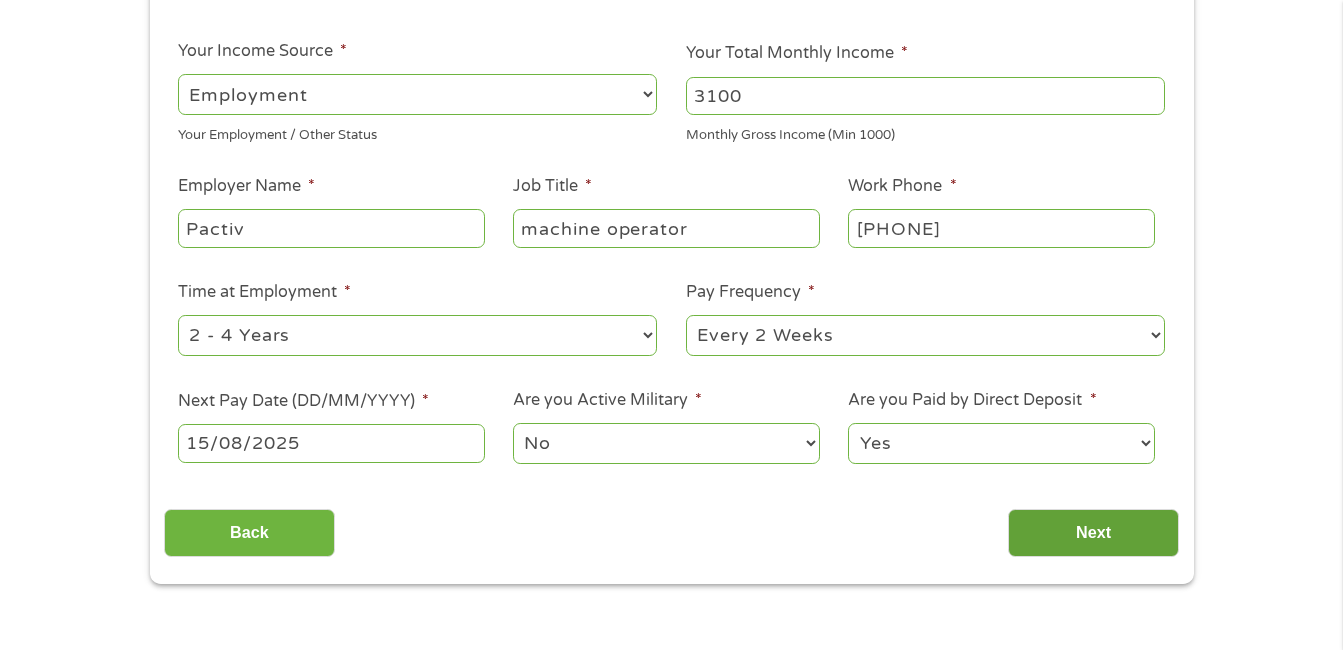 click on "Next" at bounding box center (1093, 533) 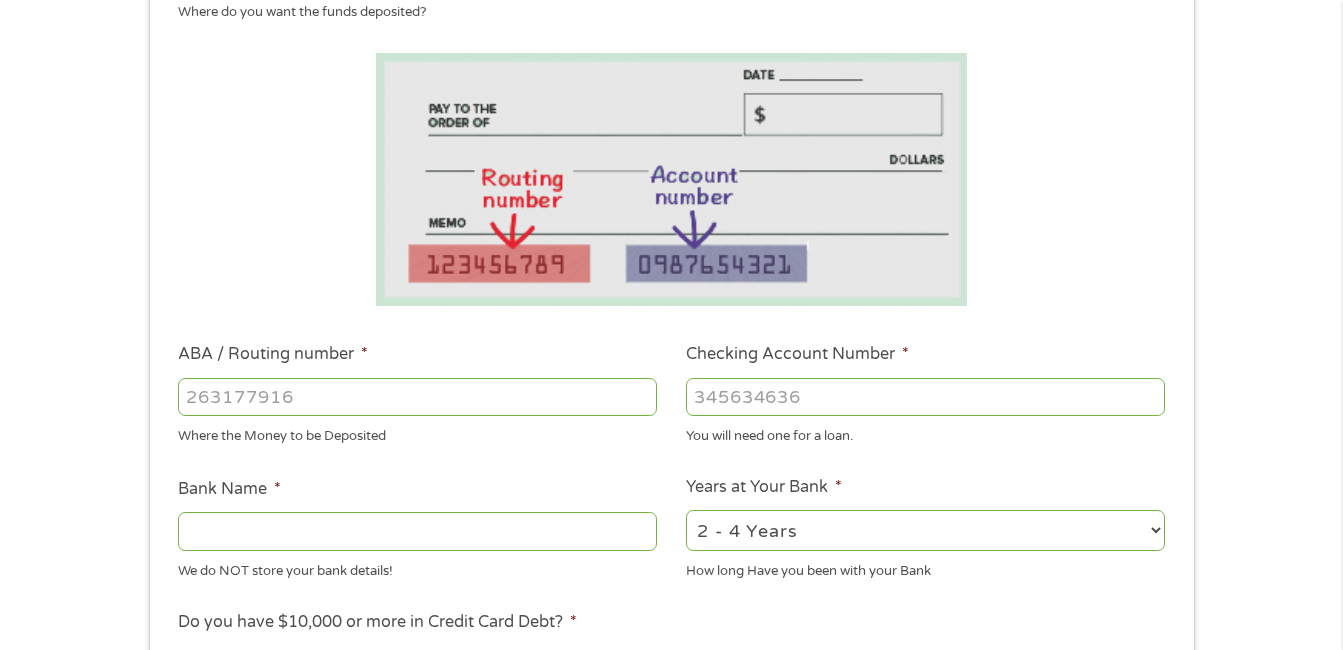 scroll, scrollTop: 83, scrollLeft: 0, axis: vertical 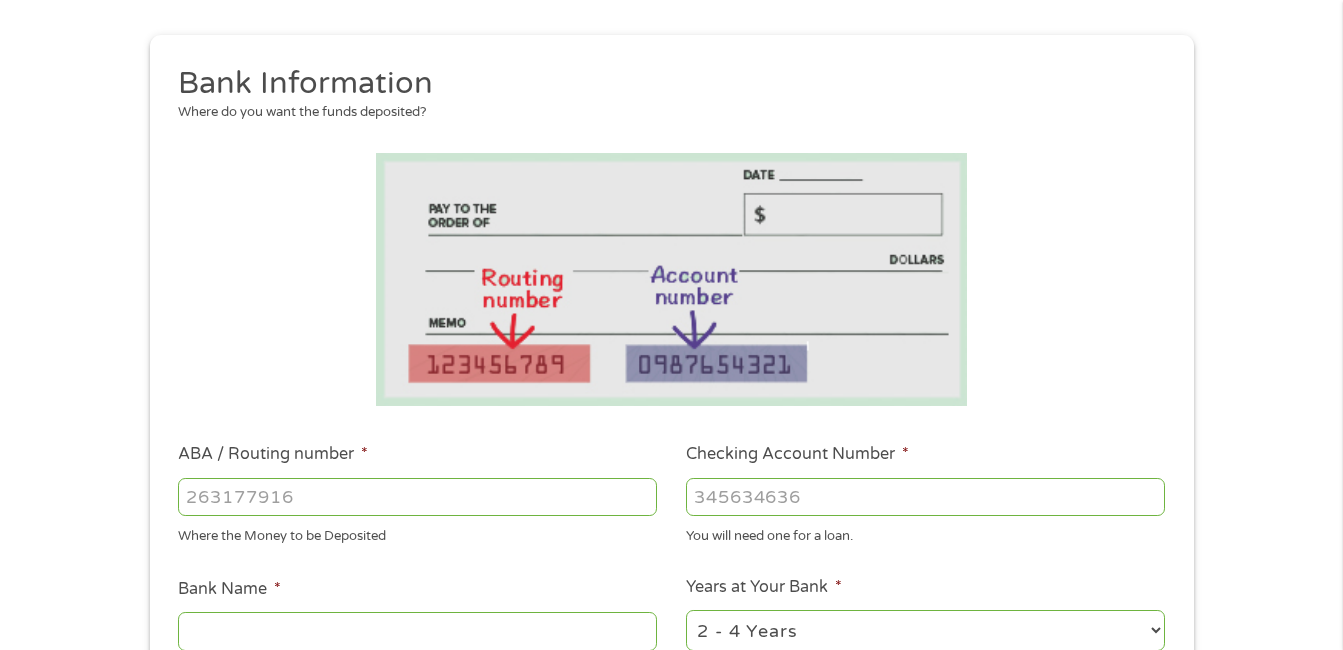 click on "ABA / Routing number *" at bounding box center (417, 497) 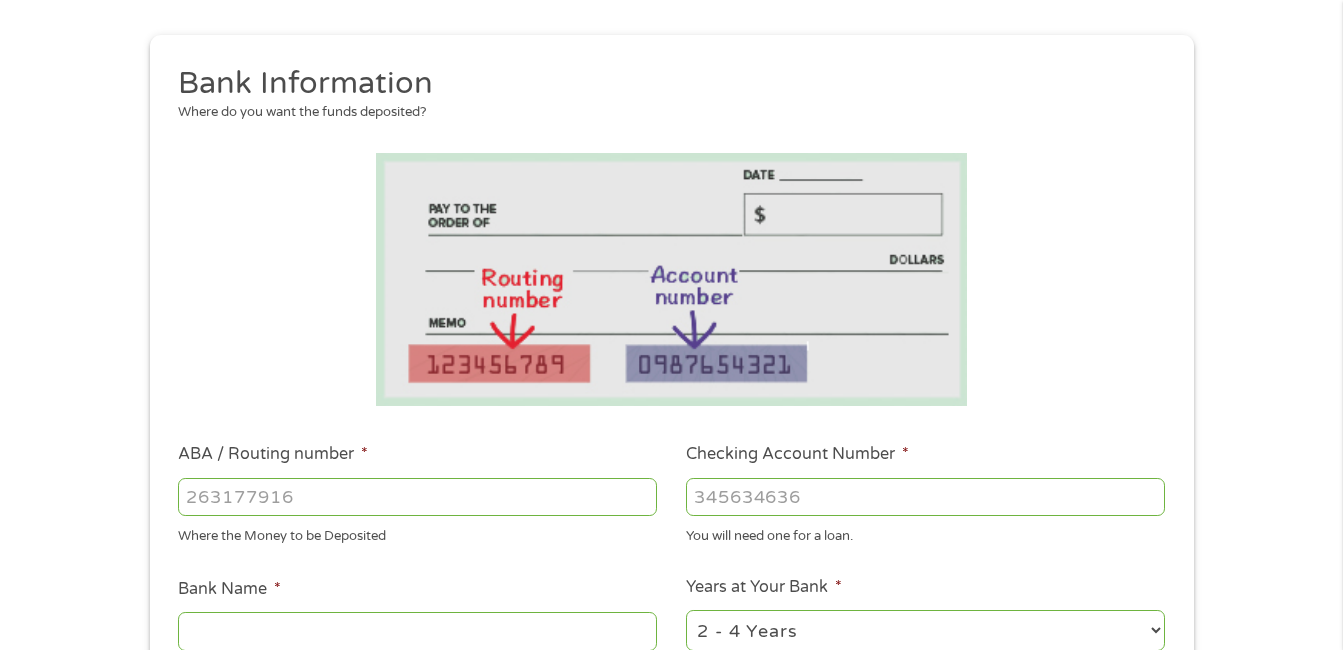 type on "082901334" 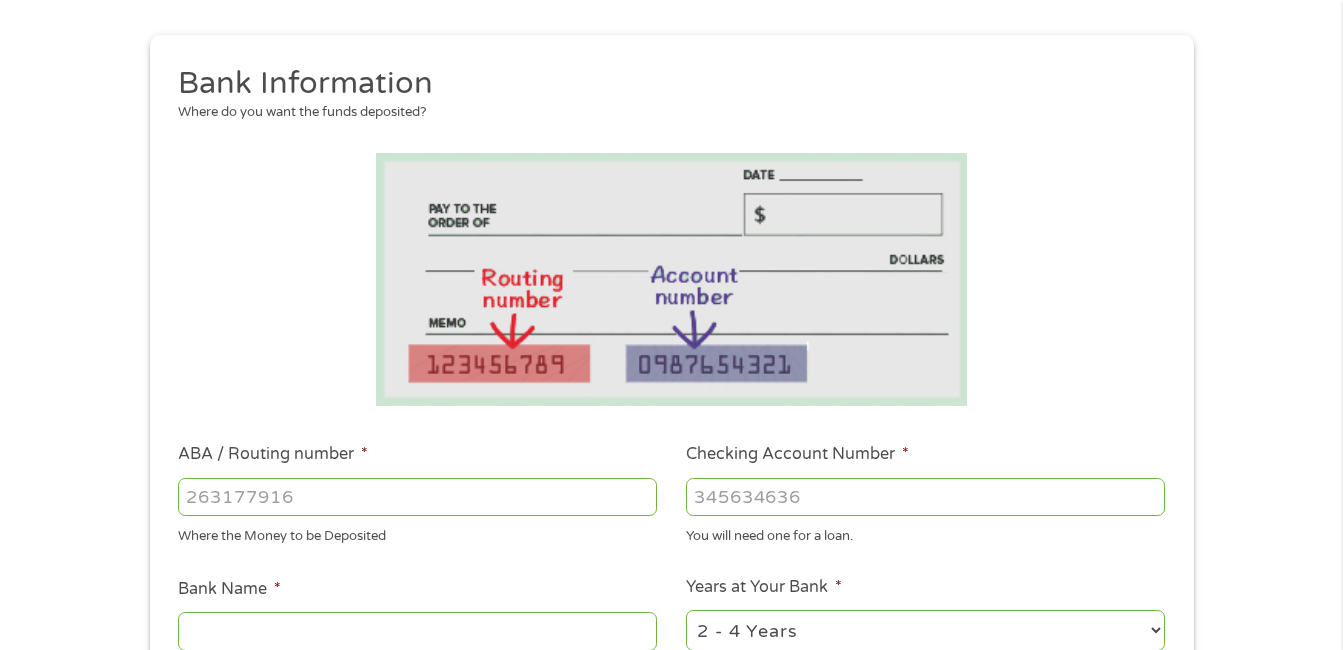 type on "SOUTHERN BANCORP BANK" 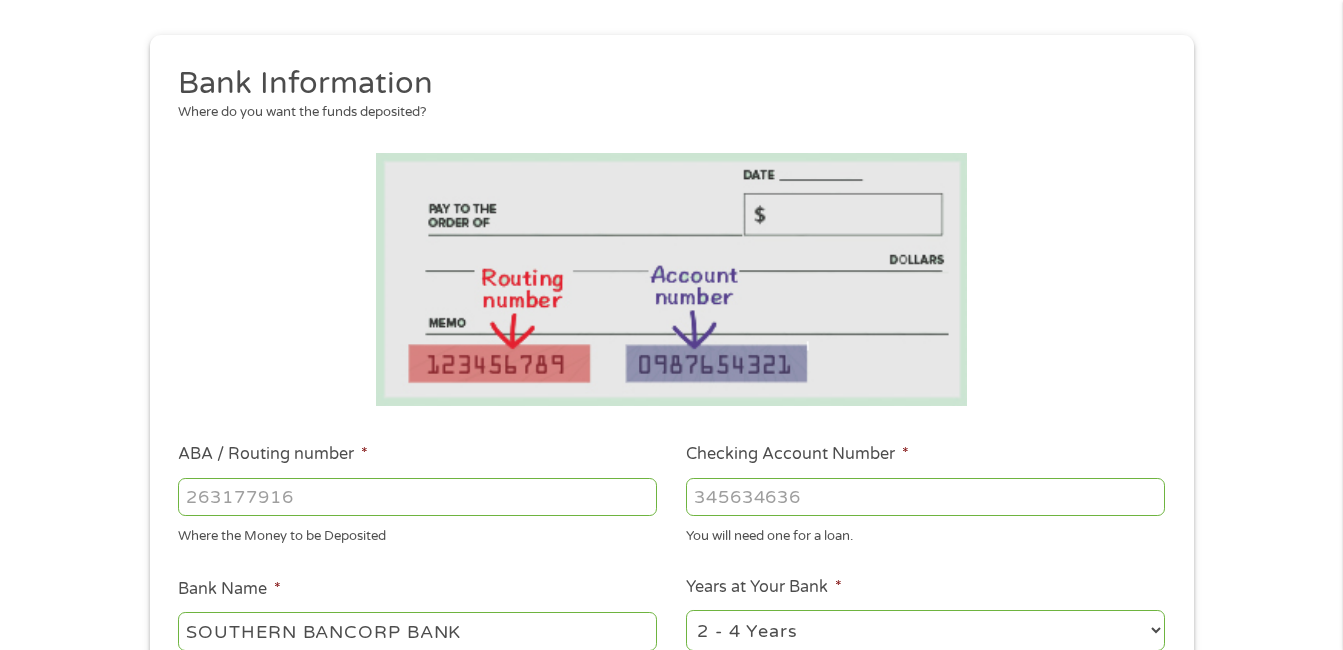 type on "082901334" 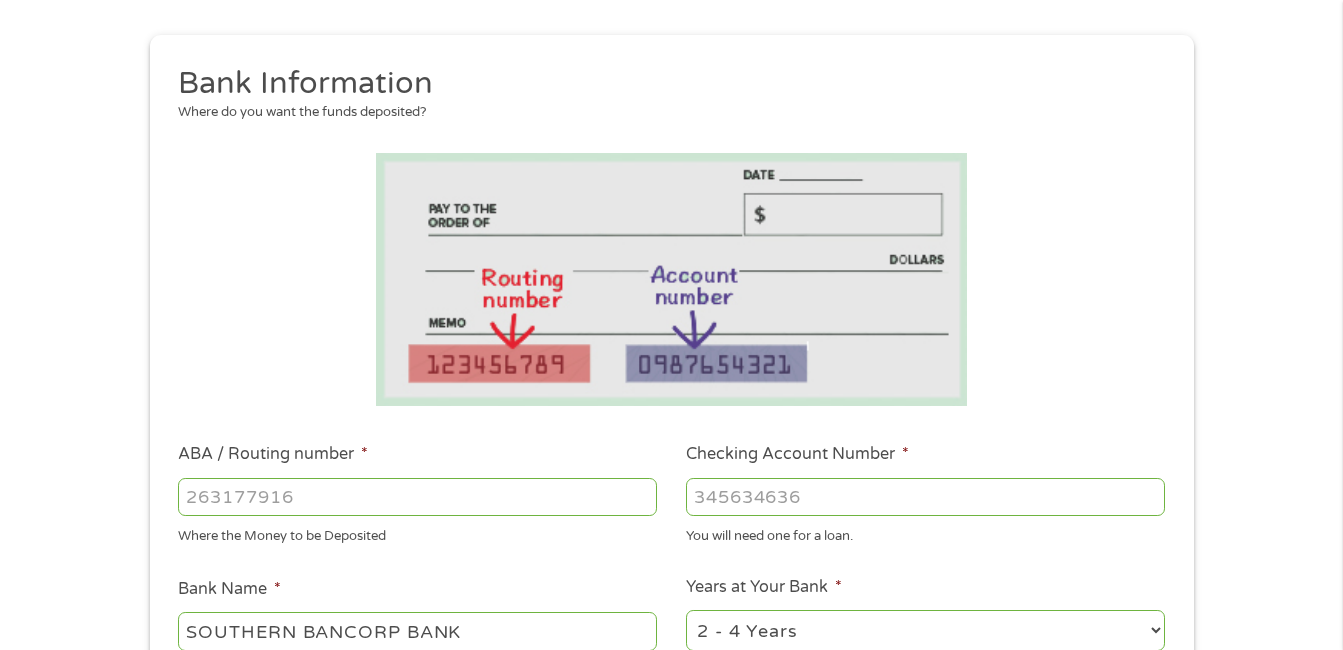 scroll, scrollTop: 300, scrollLeft: 0, axis: vertical 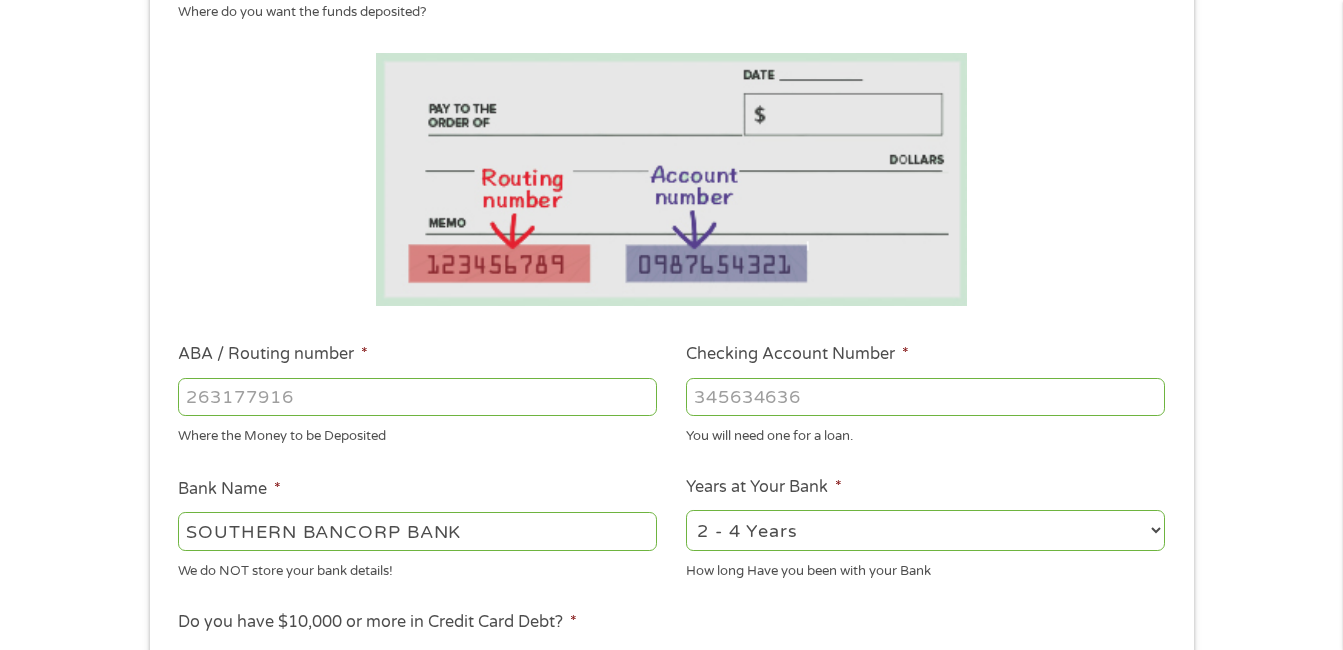 type on "1979992" 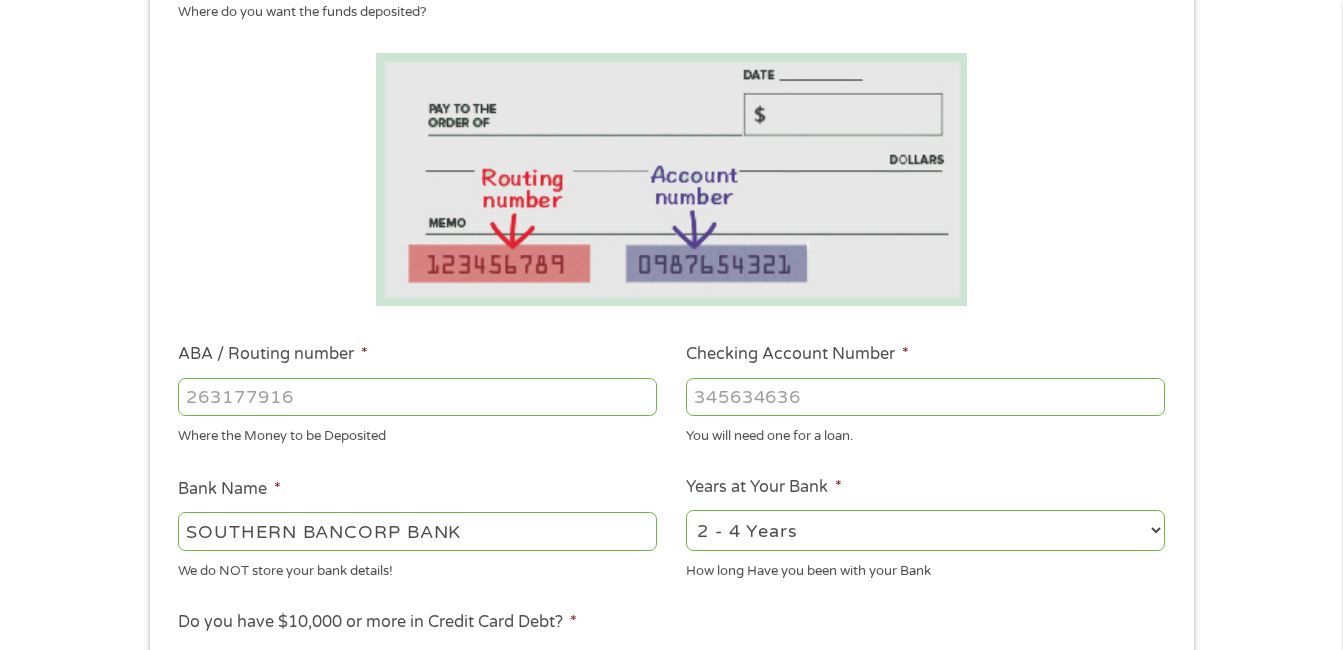 select on "60months" 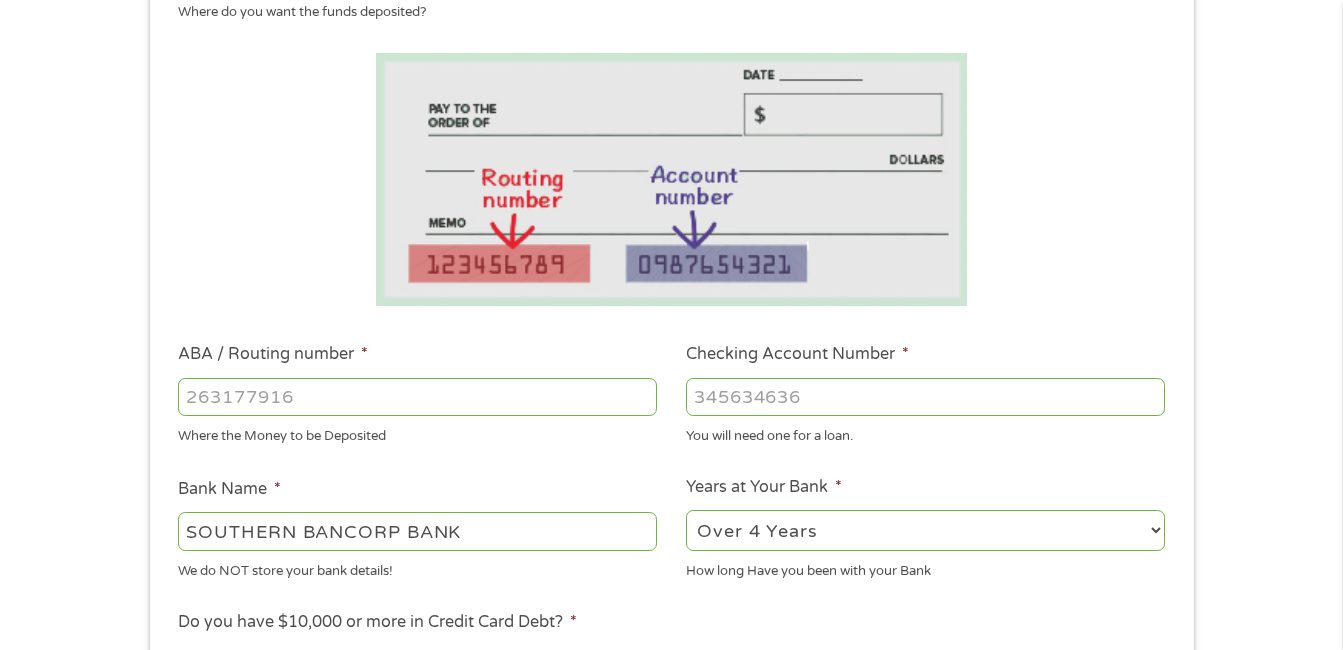 click on "2 - 4 Years 6 - 12 Months 1 - 2 Years Over 4 Years" at bounding box center [925, 530] 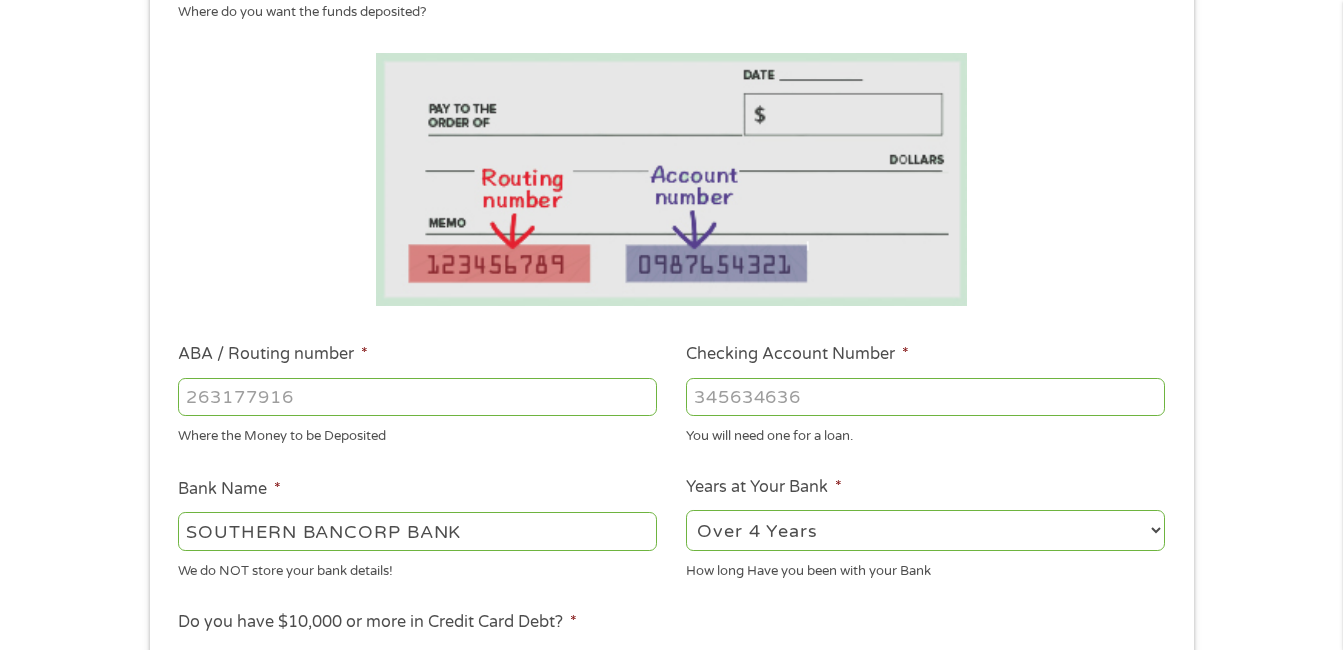 scroll, scrollTop: 400, scrollLeft: 0, axis: vertical 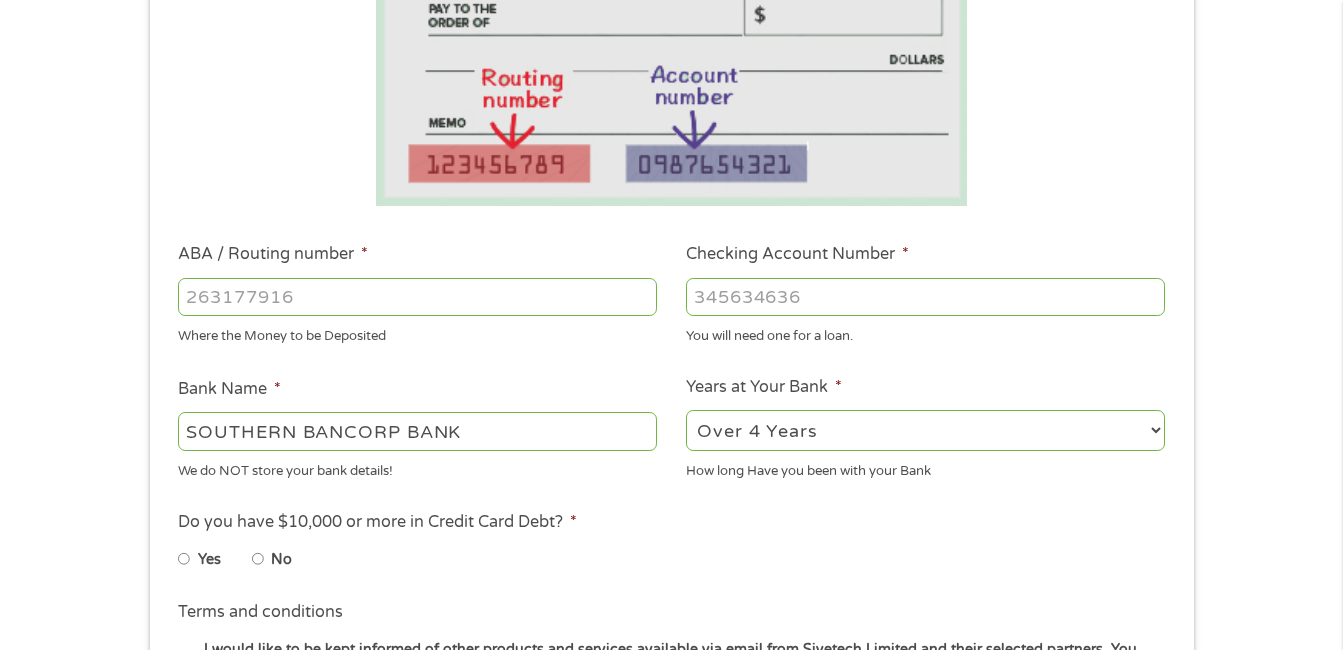 click on "No" at bounding box center [258, 559] 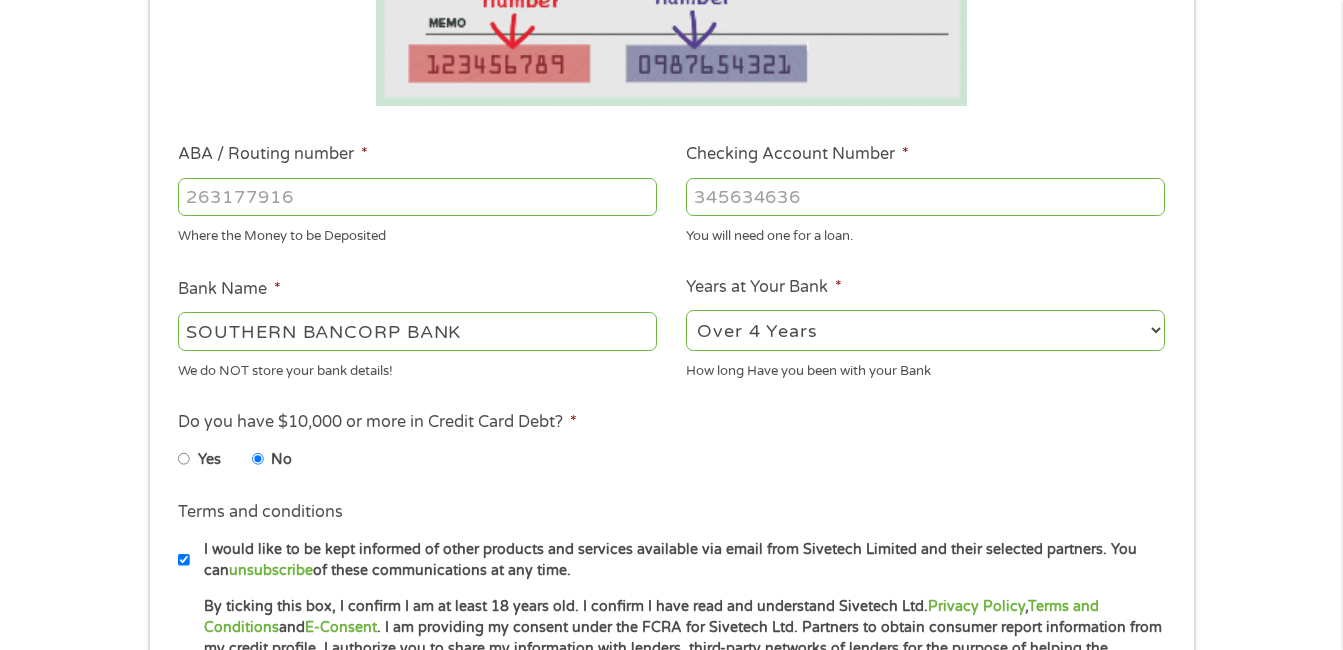 scroll, scrollTop: 600, scrollLeft: 0, axis: vertical 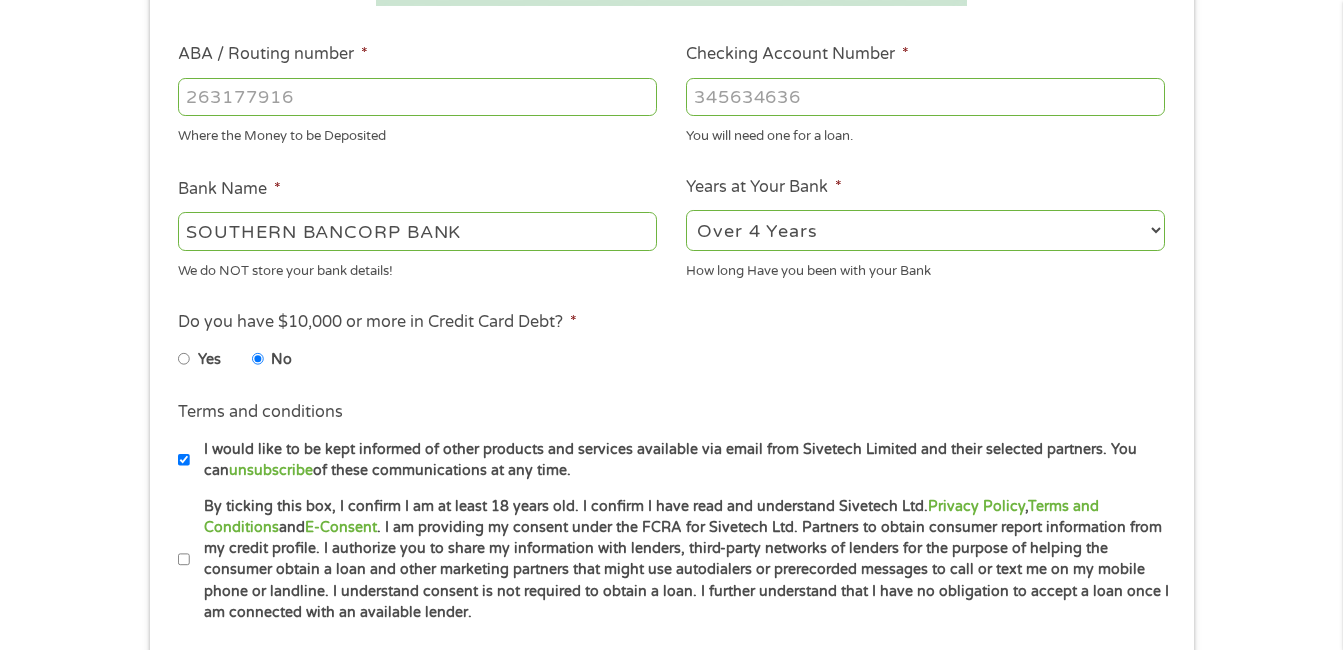 click on "By ticking this box, I confirm I am at least 18 years old. I confirm I have read and understand Sivetech Ltd.  Privacy Policy ,  Terms and Conditions  and  E-Consent . I am providing my consent under the FCRA for Sivetech Ltd. Partners to obtain consumer report information from my credit profile. I authorize you to share my information with lenders, third-party networks of lenders for the purpose of helping the consumer obtain a loan and other marketing partners that might use autodialers or prerecorded messages to call or text me on my mobile phone or landline. I understand consent is not required to obtain a loan. I further understand that I have no obligation to accept a loan once I am connected with an available lender." at bounding box center [184, 560] 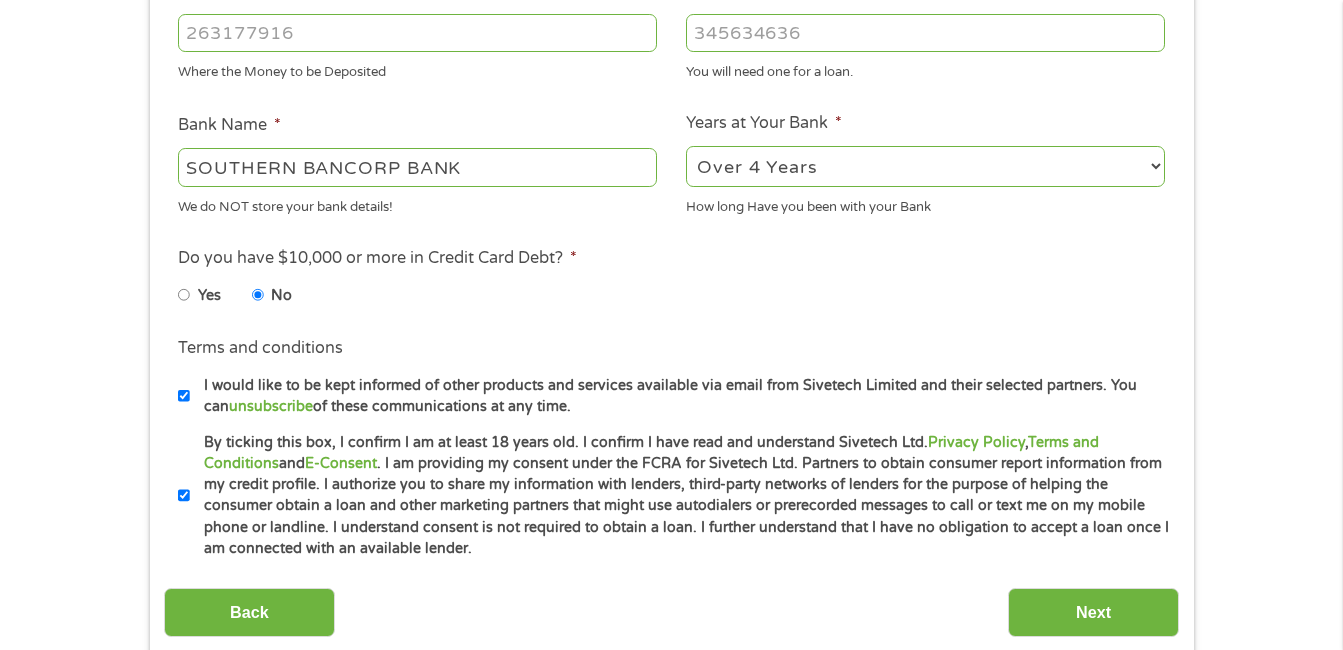 scroll, scrollTop: 800, scrollLeft: 0, axis: vertical 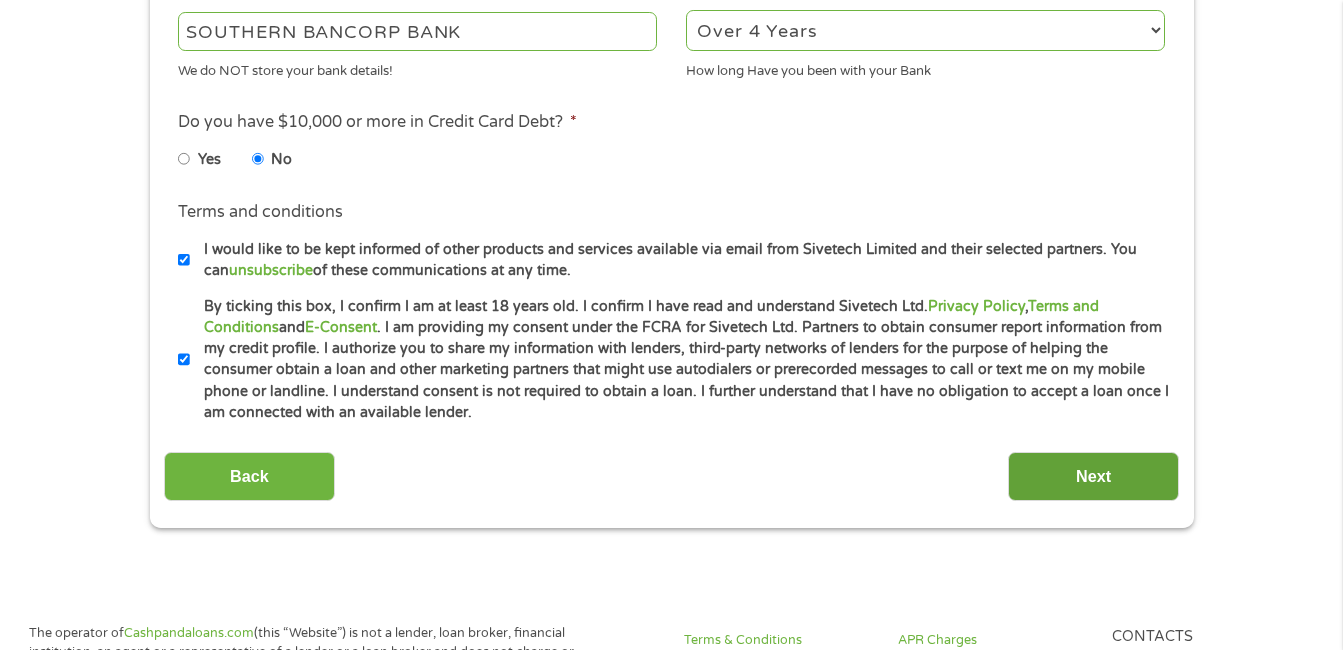 click on "Next" at bounding box center [1093, 476] 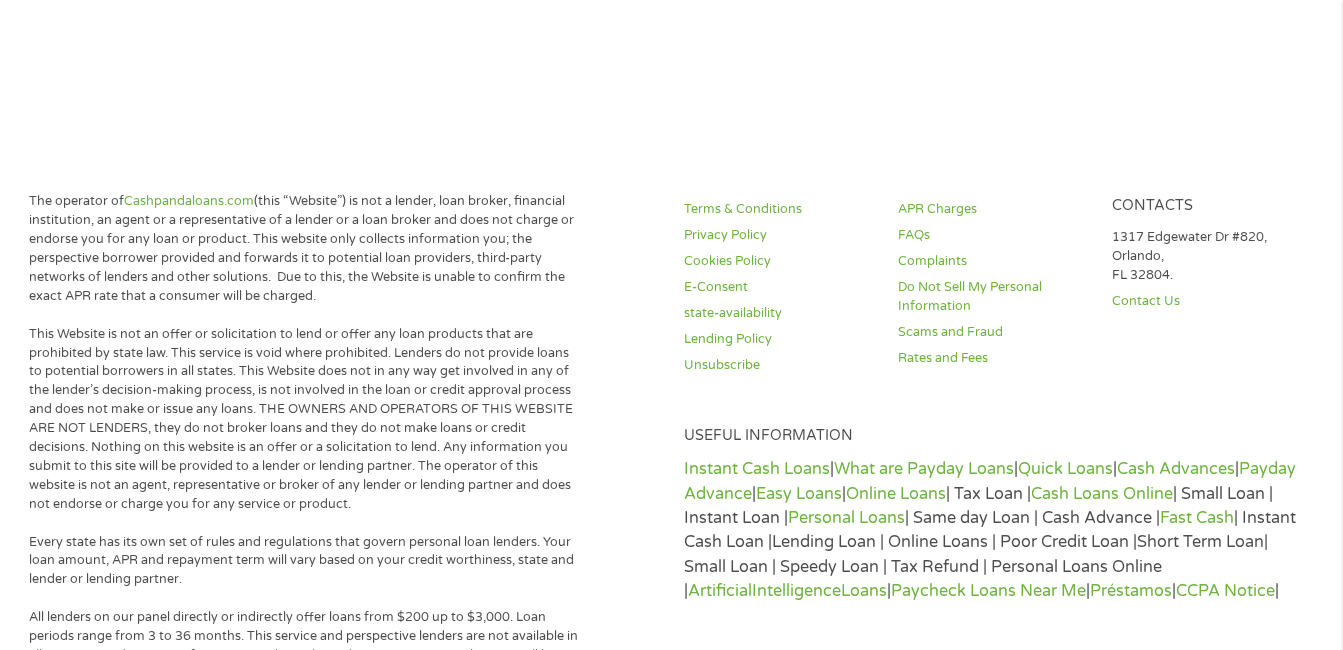 scroll, scrollTop: 8, scrollLeft: 8, axis: both 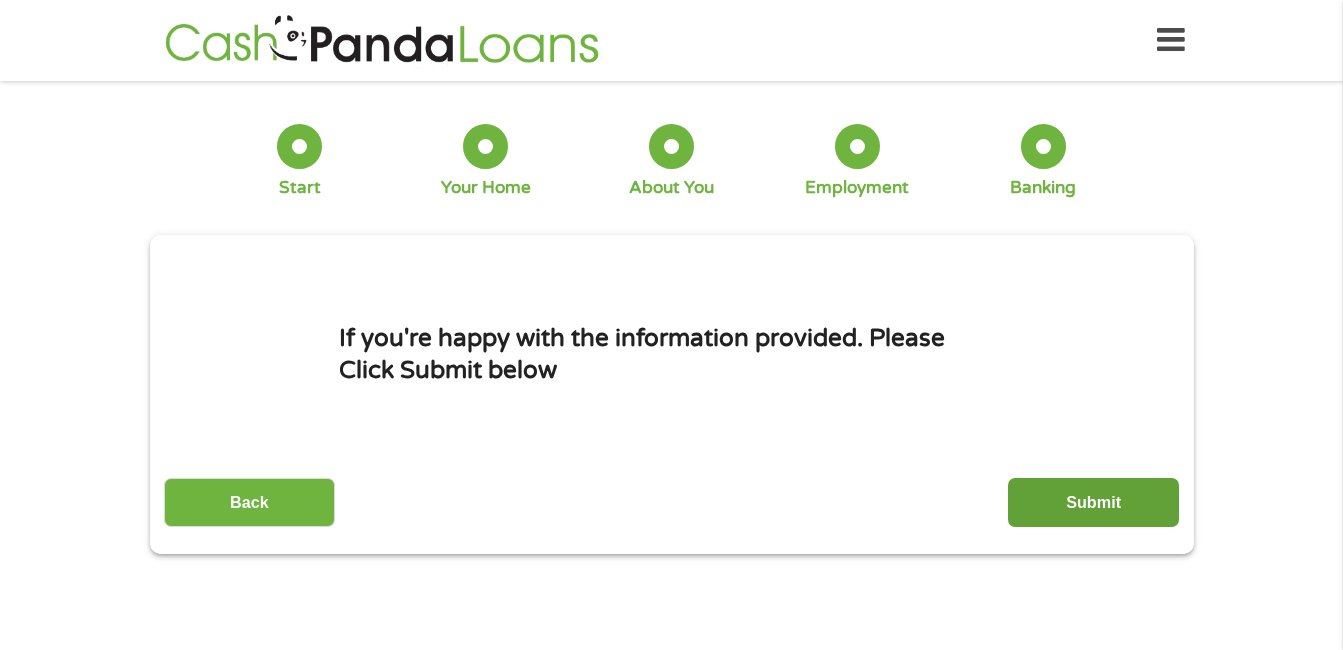 click on "Submit" at bounding box center [1093, 502] 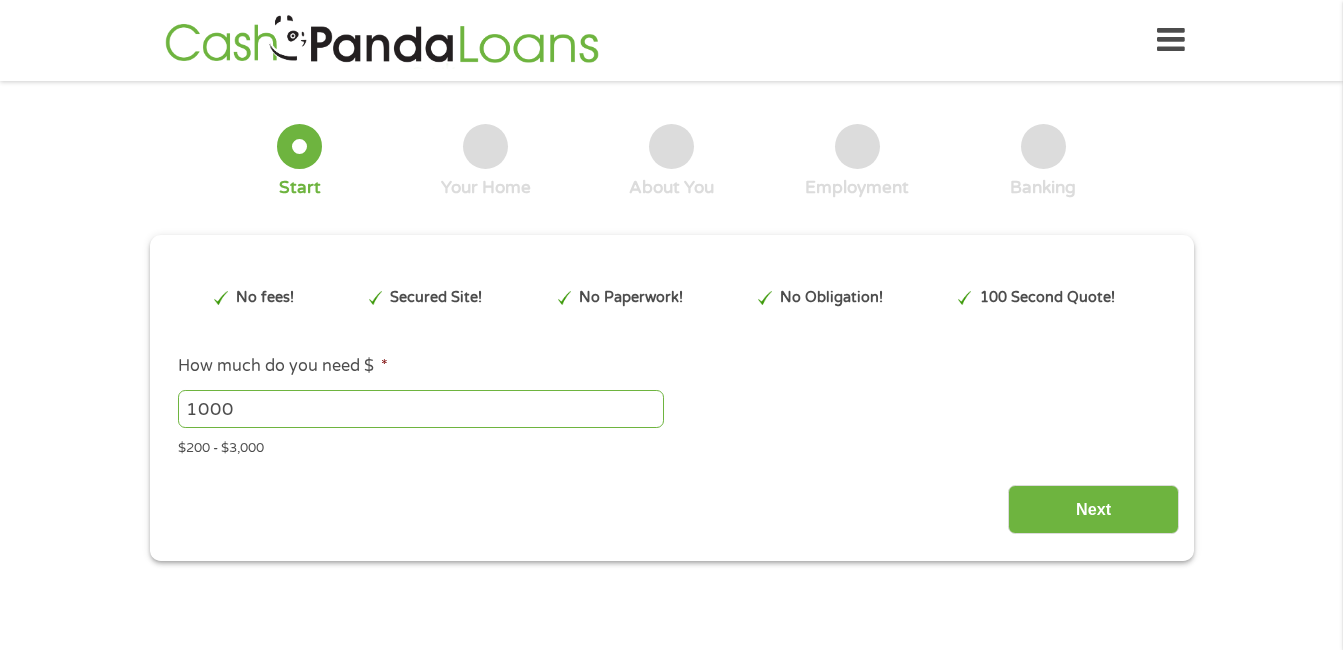 scroll, scrollTop: 0, scrollLeft: 0, axis: both 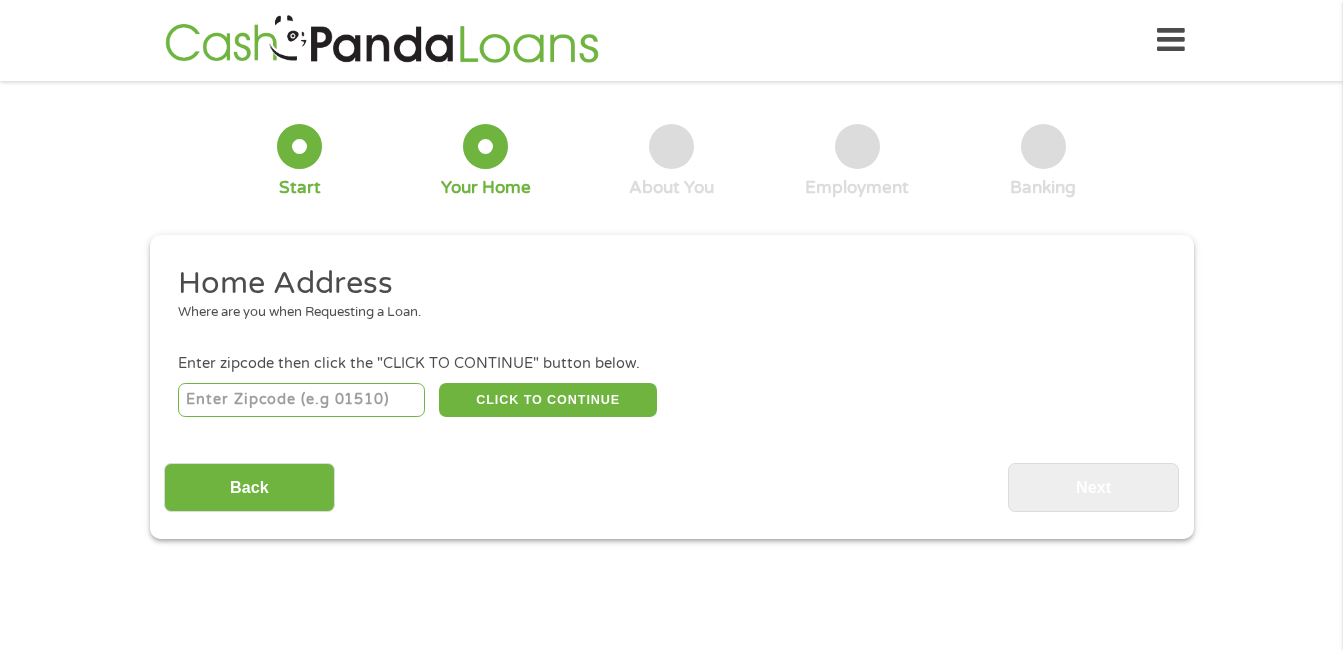 click at bounding box center [301, 400] 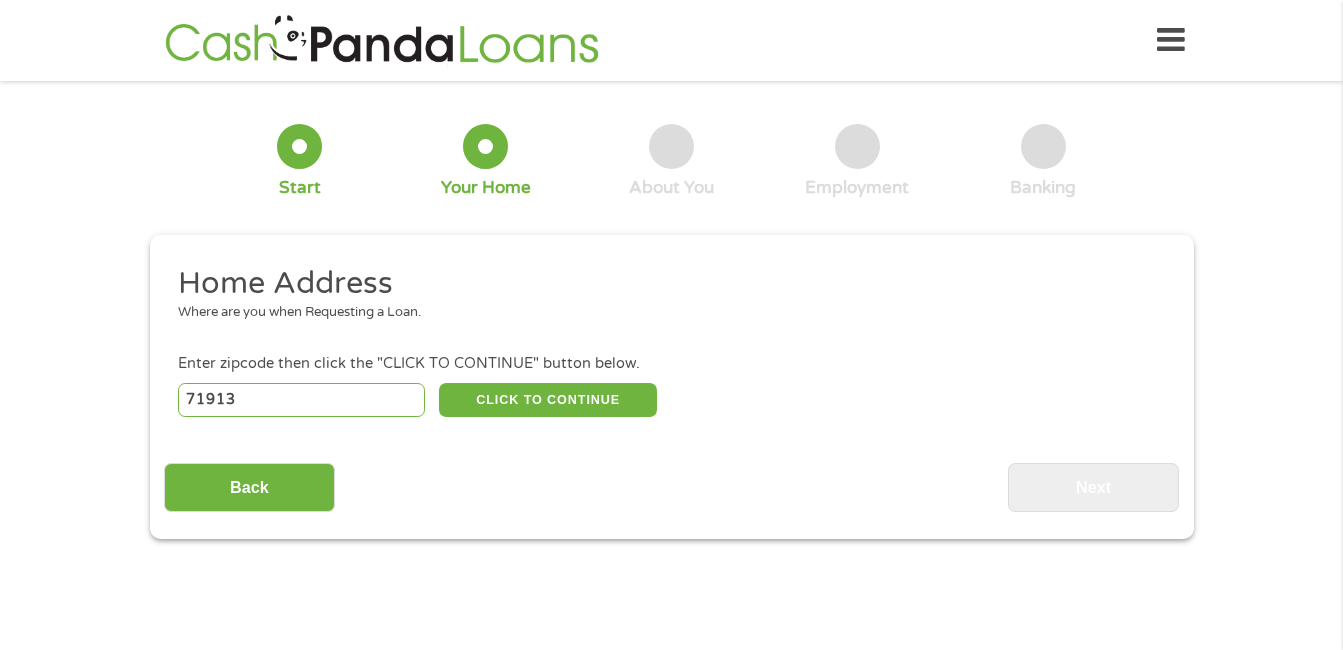 select on "Arkansas" 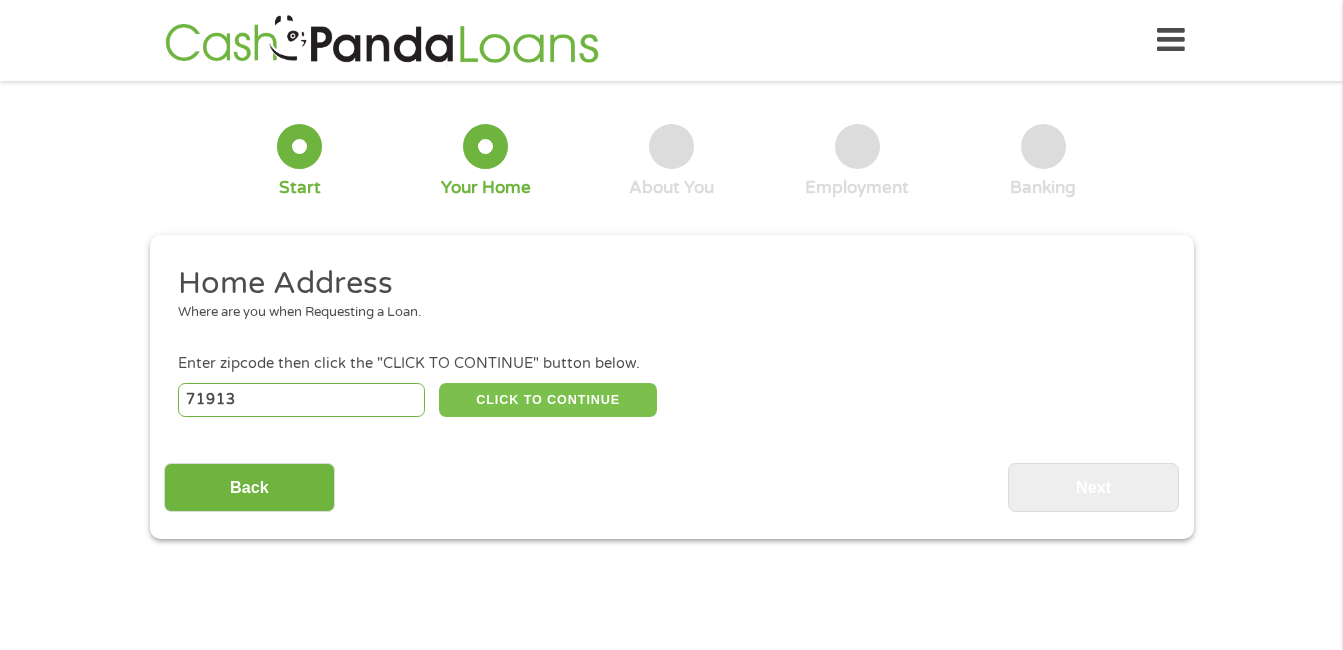 click on "CLICK TO CONTINUE" at bounding box center (548, 400) 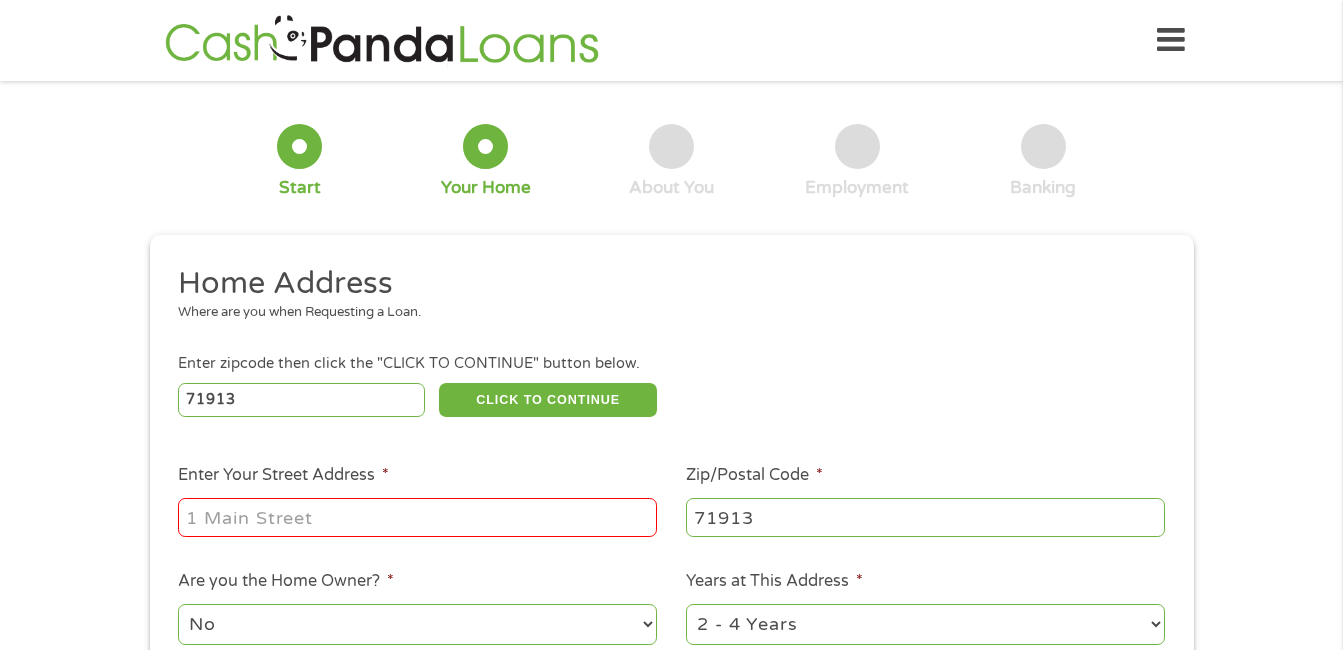 click on "Enter Your Street Address *" at bounding box center (417, 517) 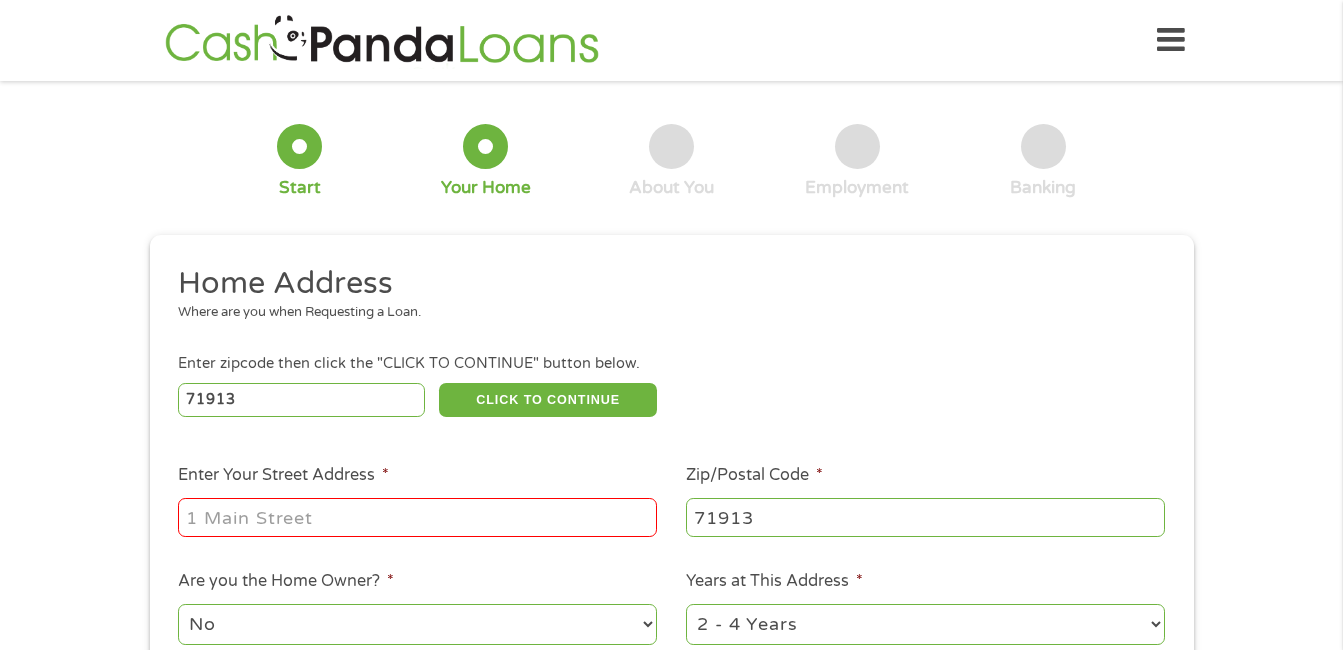 type on "[NUMBER] [STREET]" 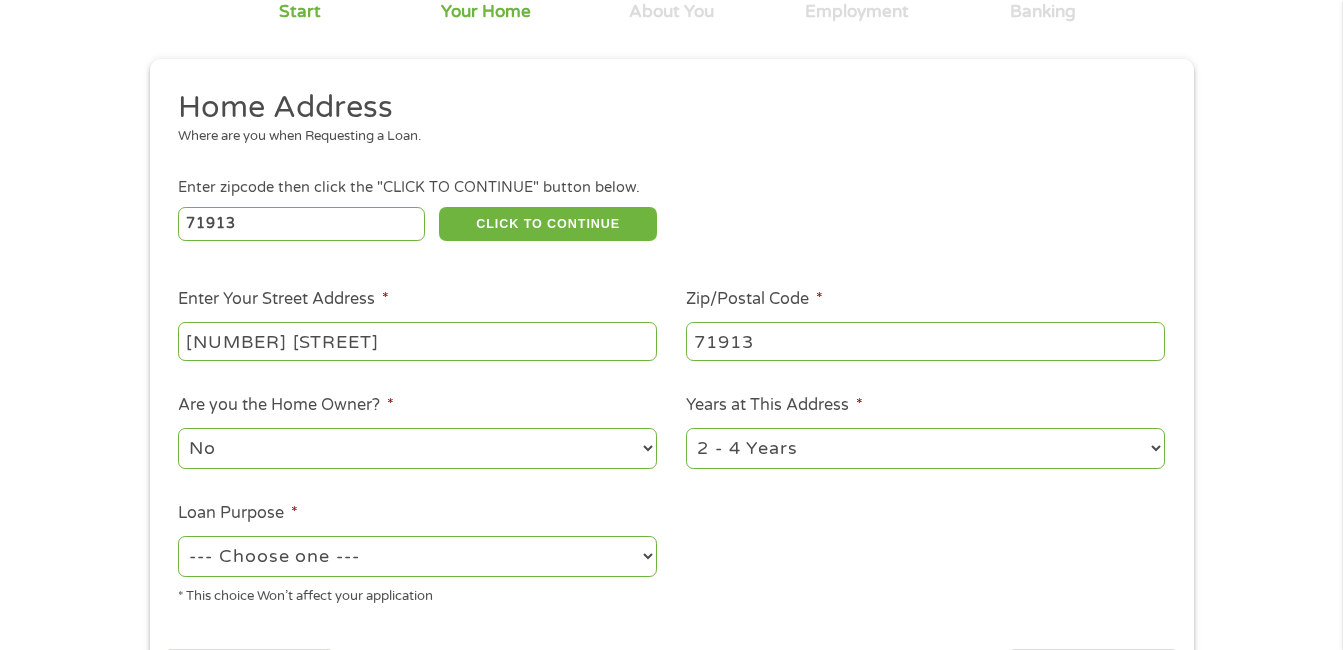 scroll, scrollTop: 200, scrollLeft: 0, axis: vertical 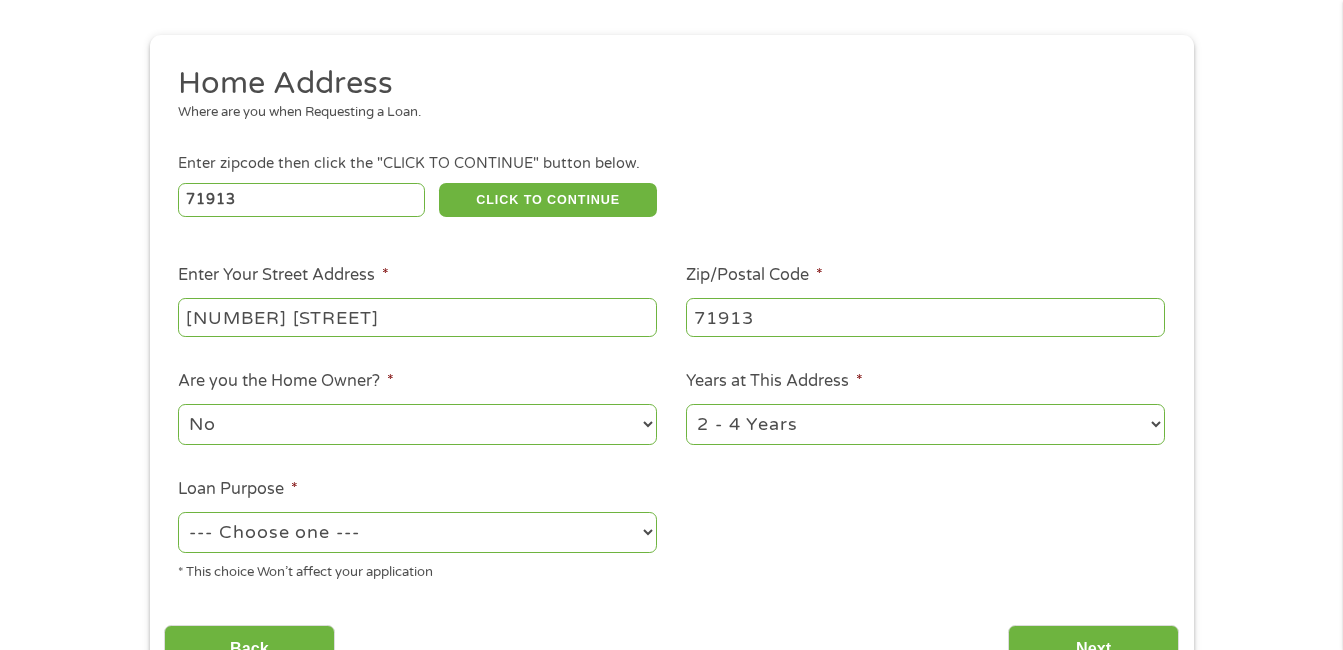 click on "1 Year or less 1 - 2 Years 2 - 4 Years Over 4 Years" at bounding box center (925, 424) 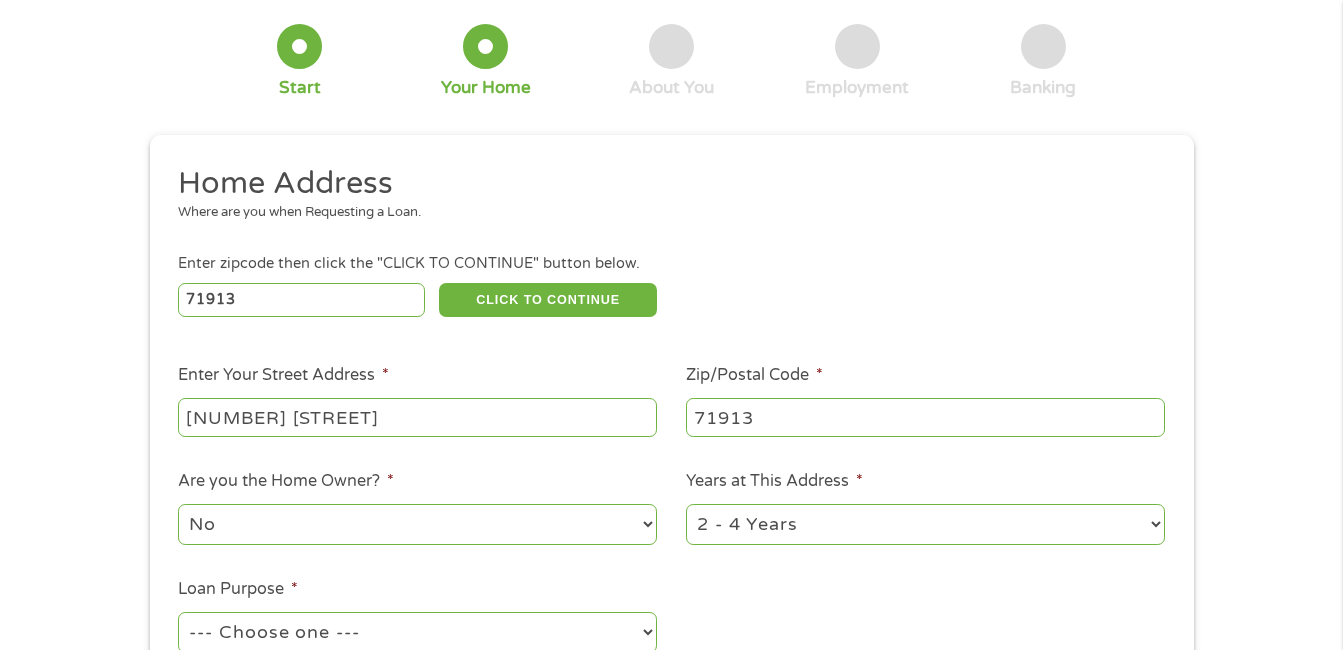 click on "1 Year or less 1 - 2 Years 2 - 4 Years Over 4 Years" at bounding box center (925, 524) 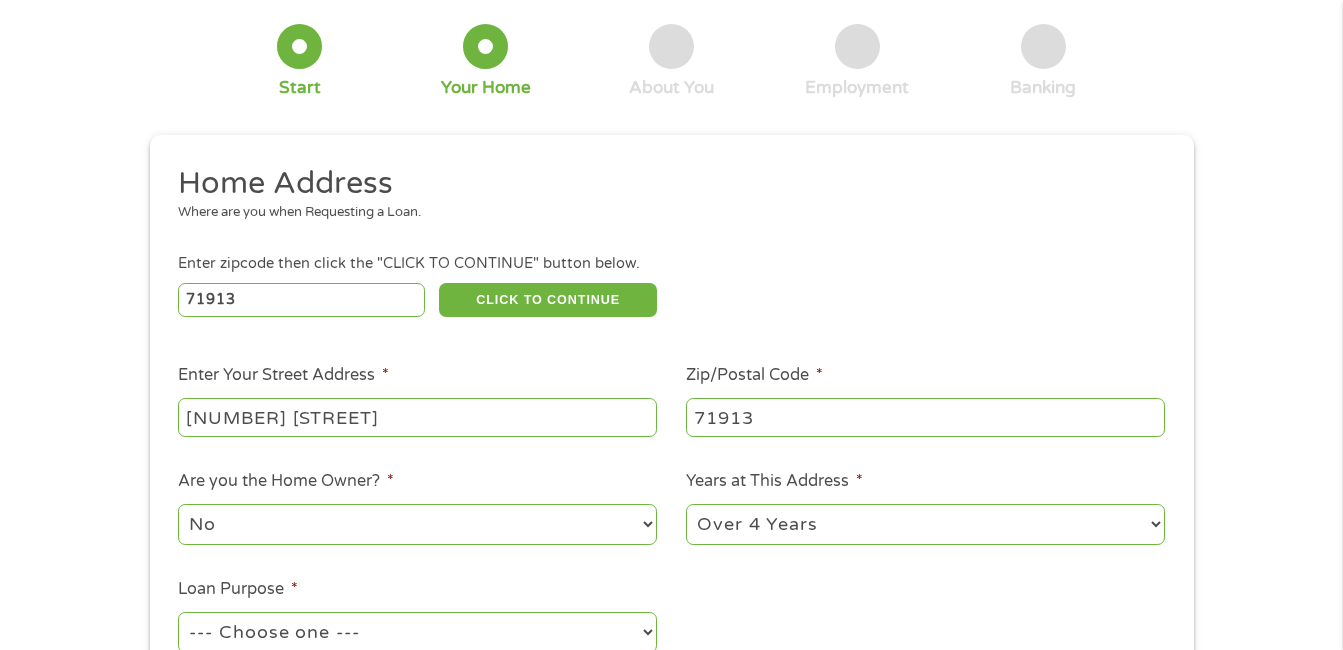 click on "1 Year or less 1 - 2 Years 2 - 4 Years Over 4 Years" at bounding box center [925, 524] 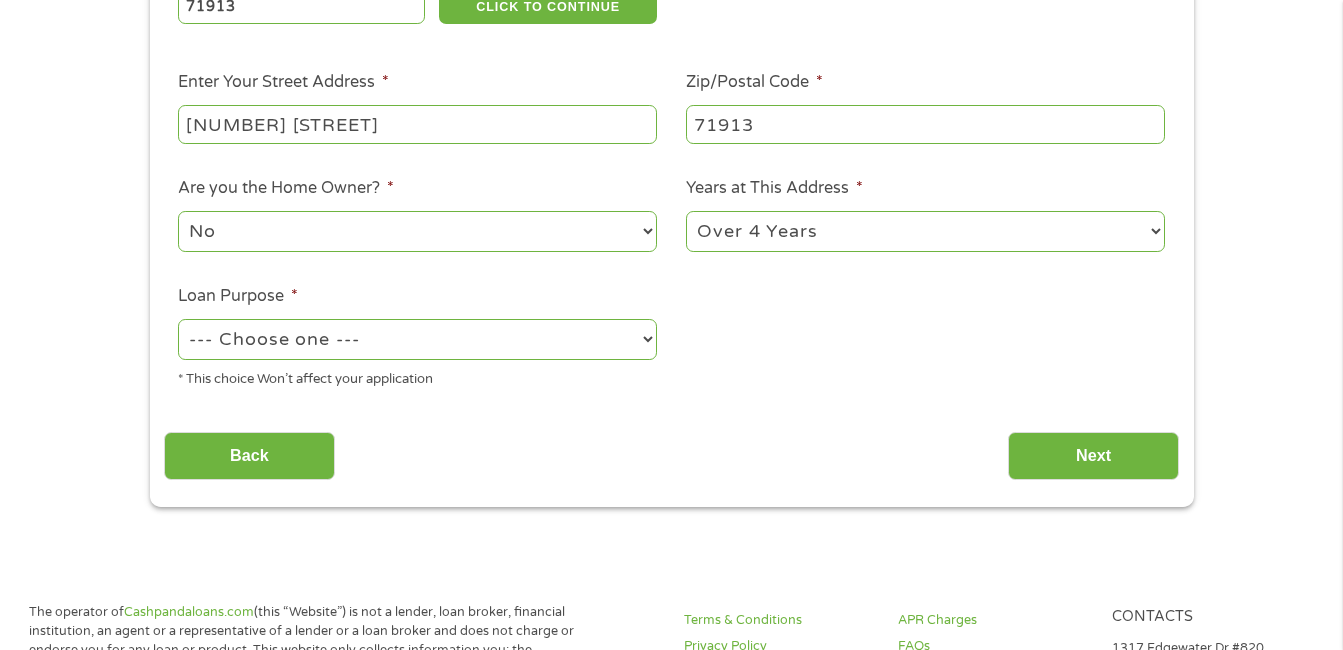 scroll, scrollTop: 400, scrollLeft: 0, axis: vertical 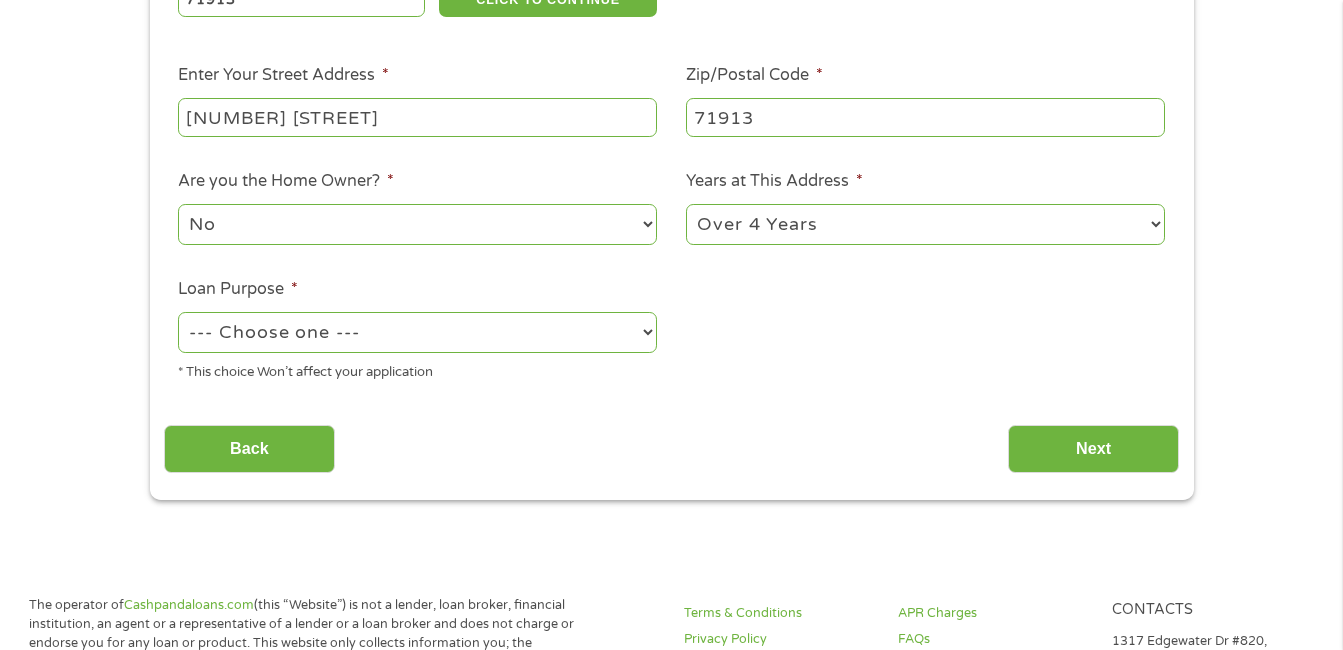 click on "--- Choose one --- Pay Bills Debt Consolidation Home Improvement Major Purchase Car Loan Short Term Cash Medical Expenses Other" at bounding box center (417, 332) 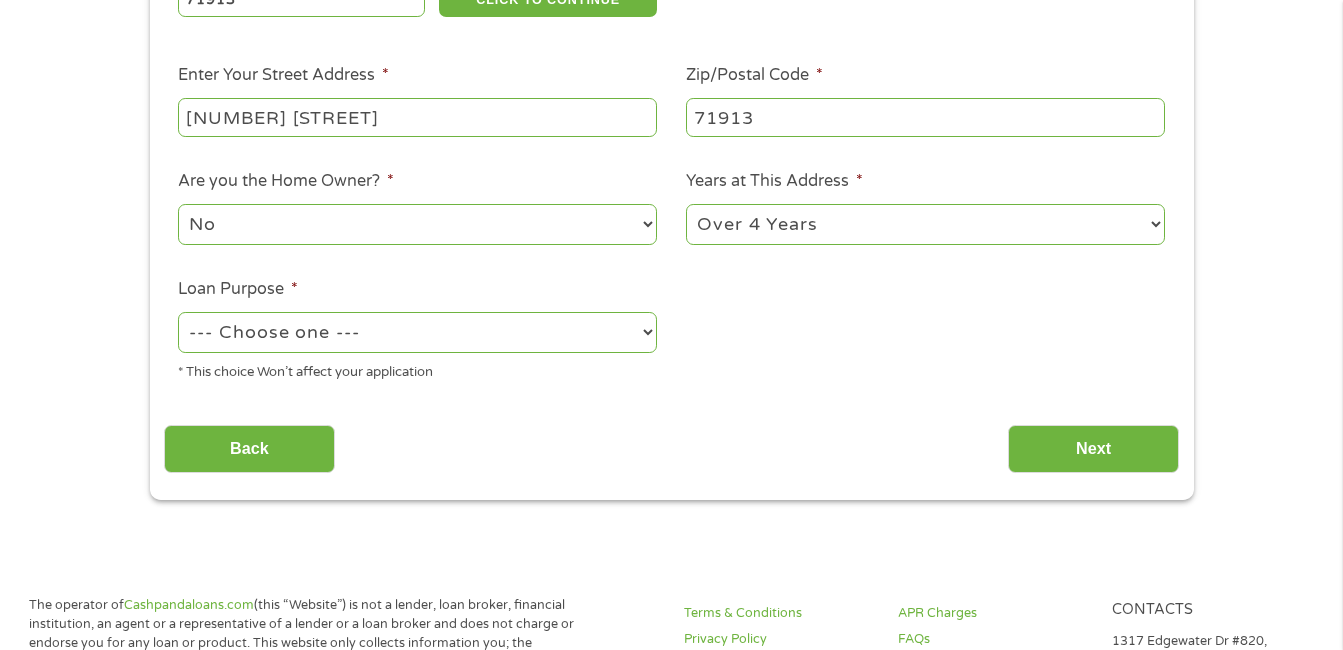 select on "paybills" 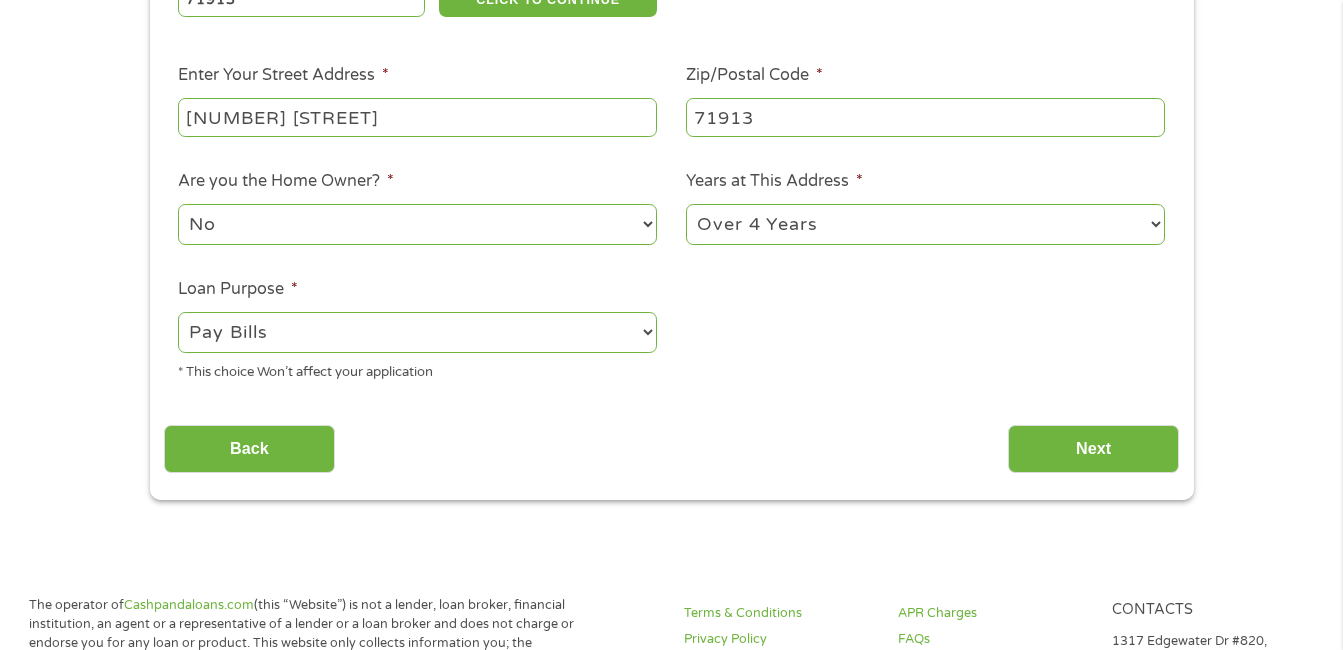 click on "--- Choose one --- Pay Bills Debt Consolidation Home Improvement Major Purchase Car Loan Short Term Cash Medical Expenses Other" at bounding box center [417, 332] 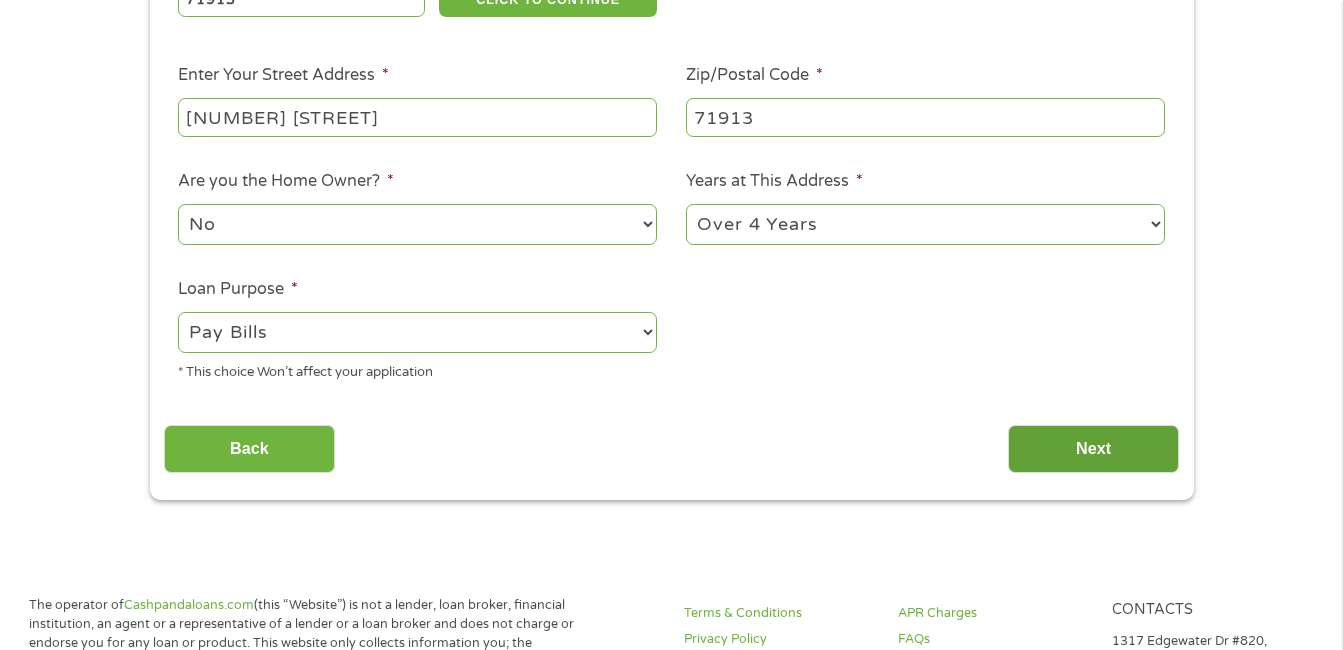 click on "Next" at bounding box center [1093, 449] 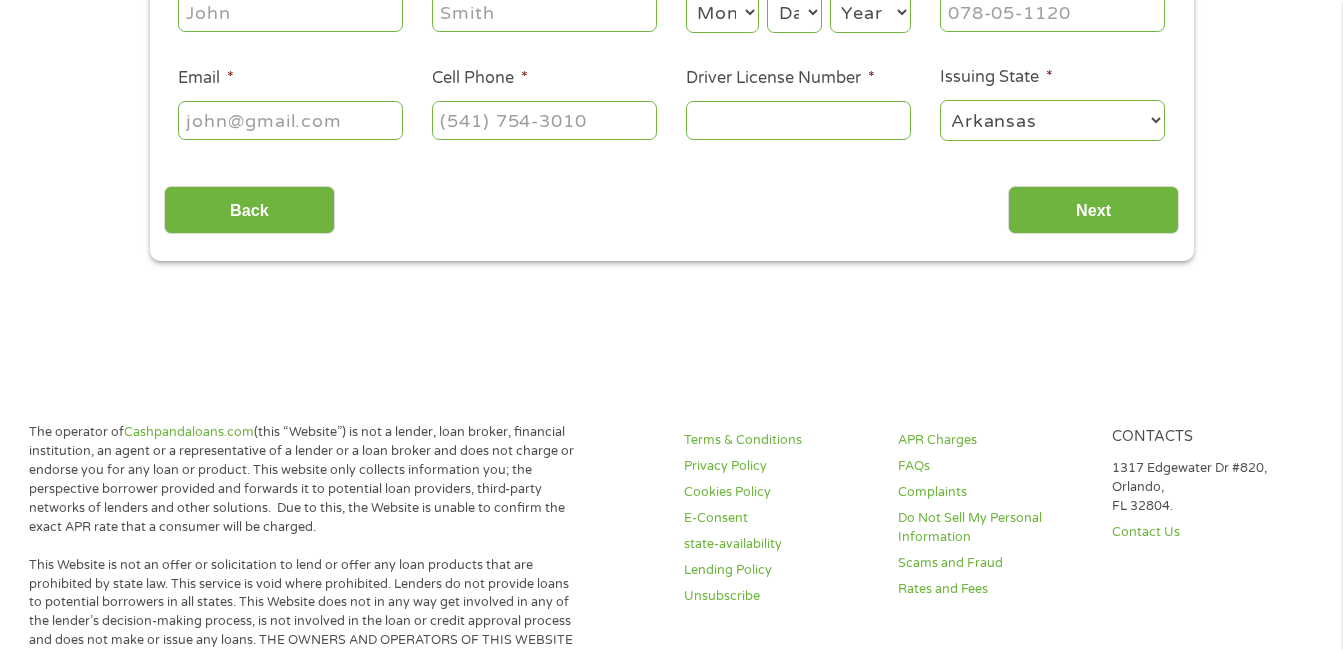 scroll, scrollTop: 0, scrollLeft: 0, axis: both 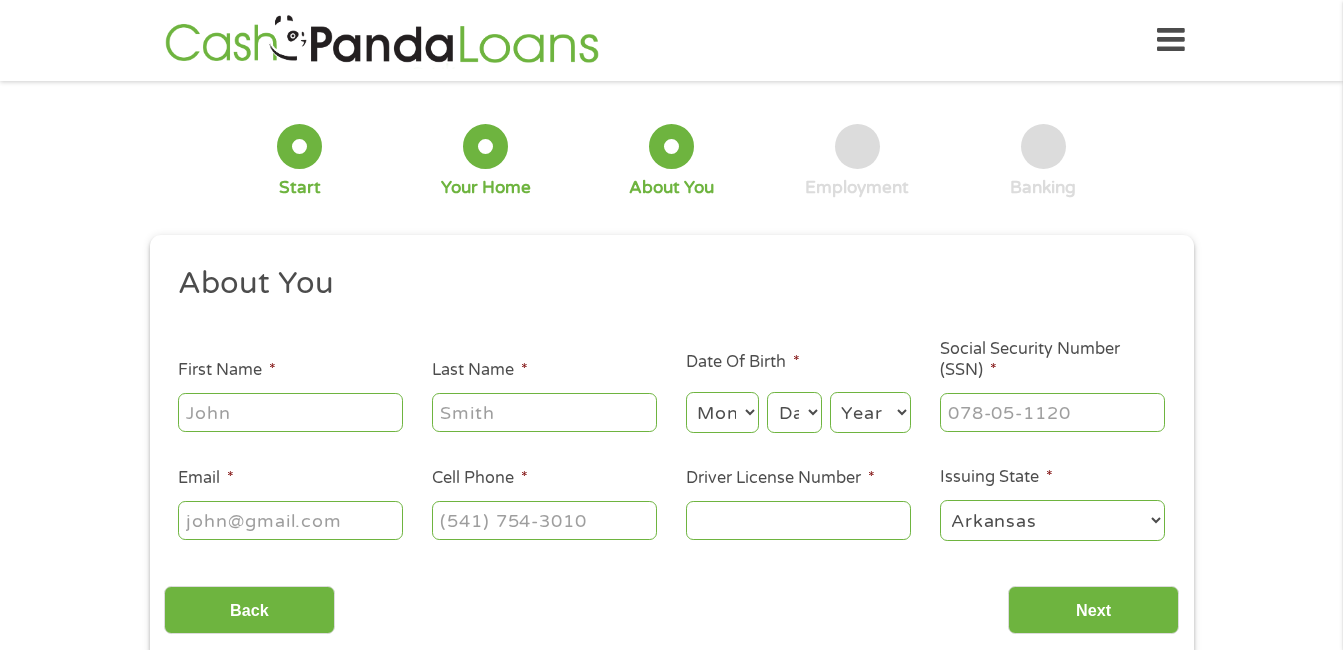 click on "First Name *" at bounding box center (290, 412) 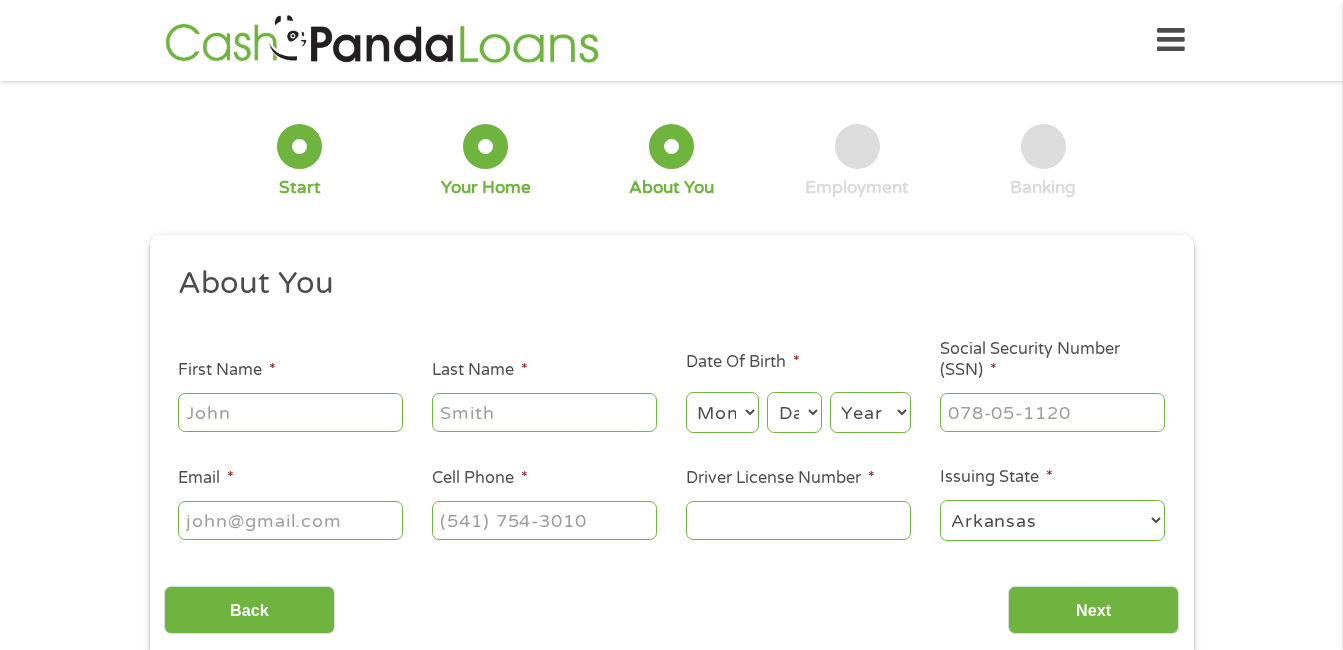 type on "[FIRST]" 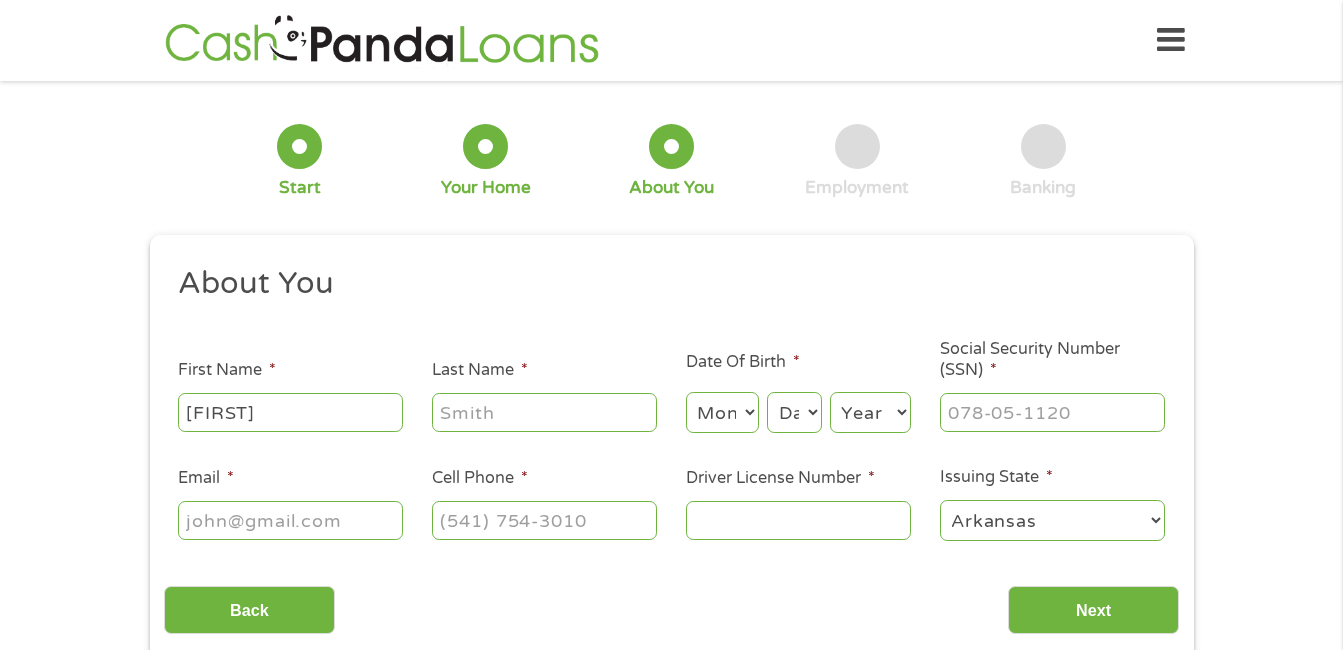 type on "[LAST]" 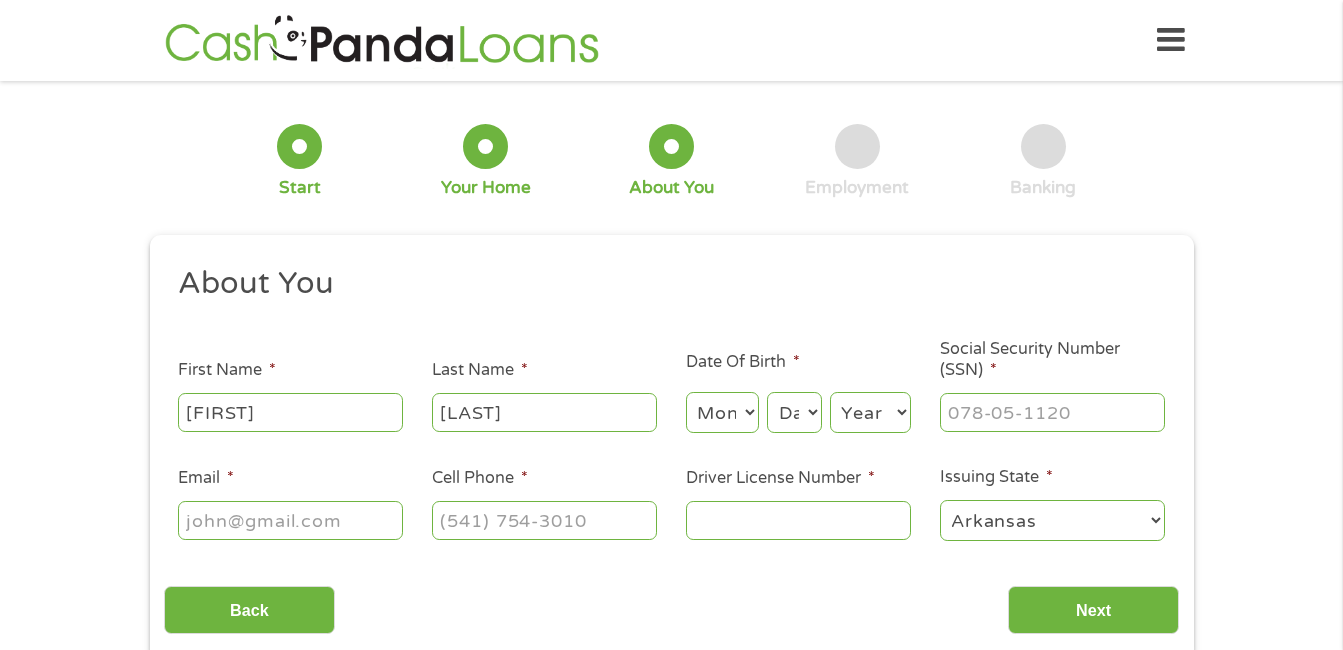 select on "8" 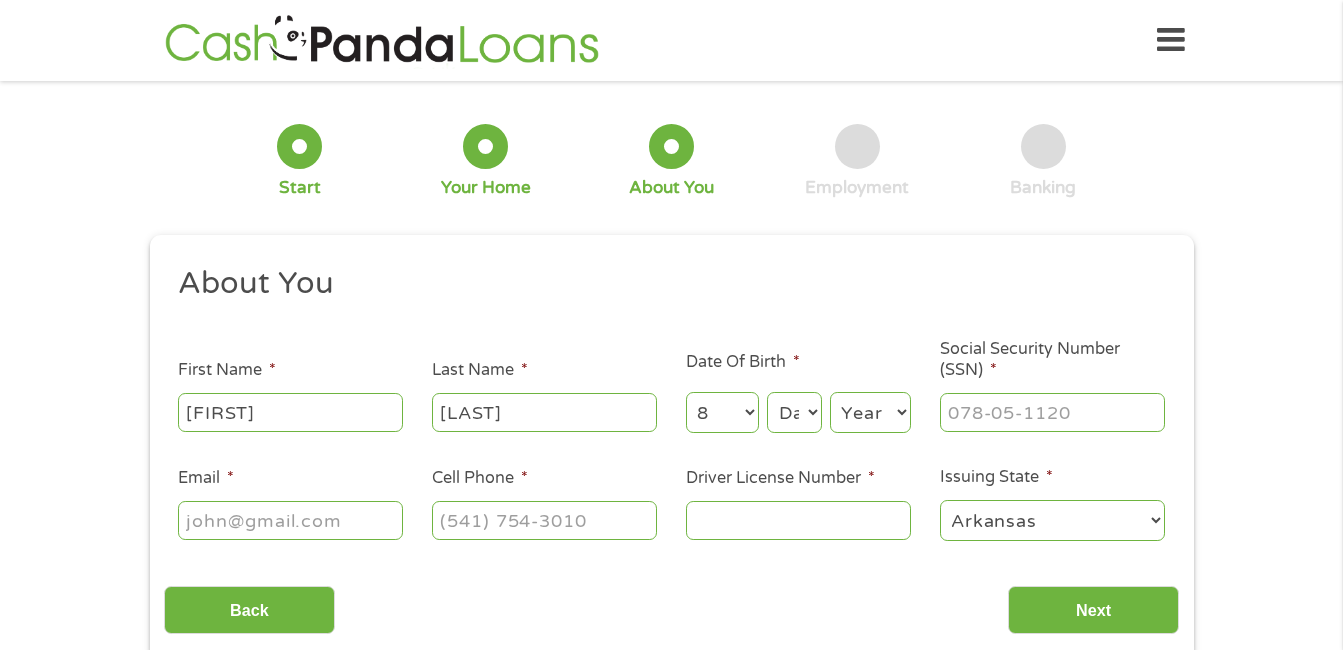 select on "30" 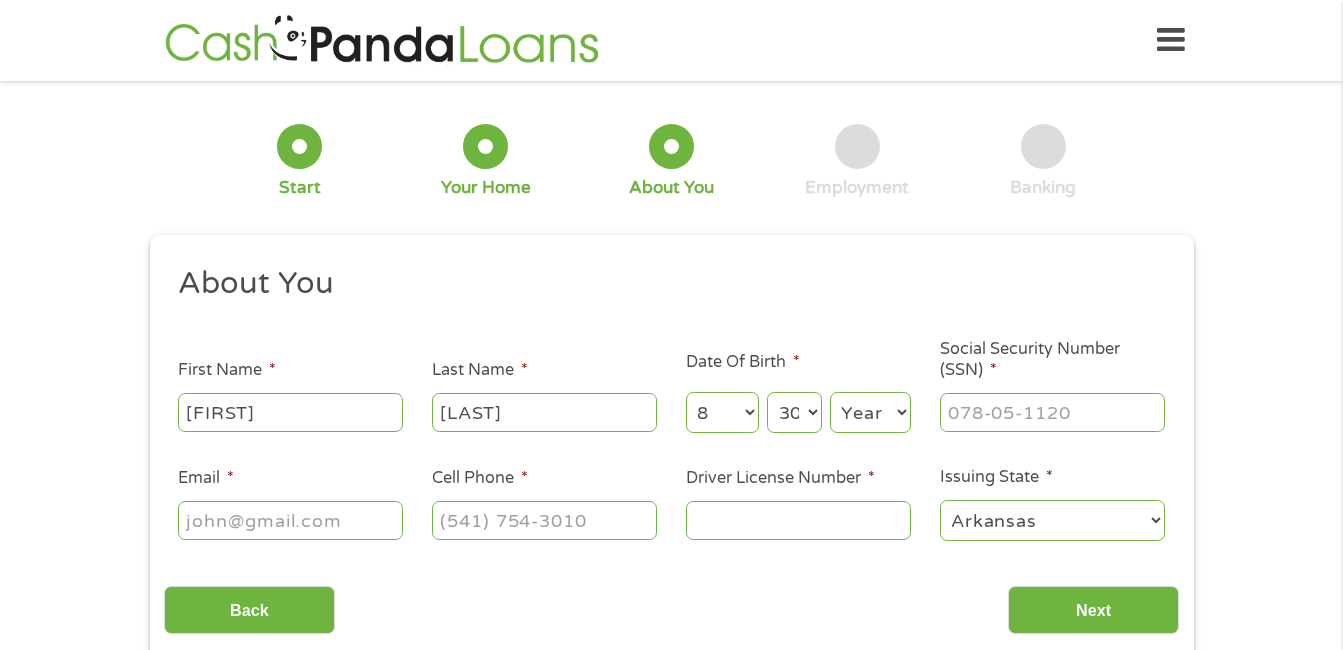 select on "1965" 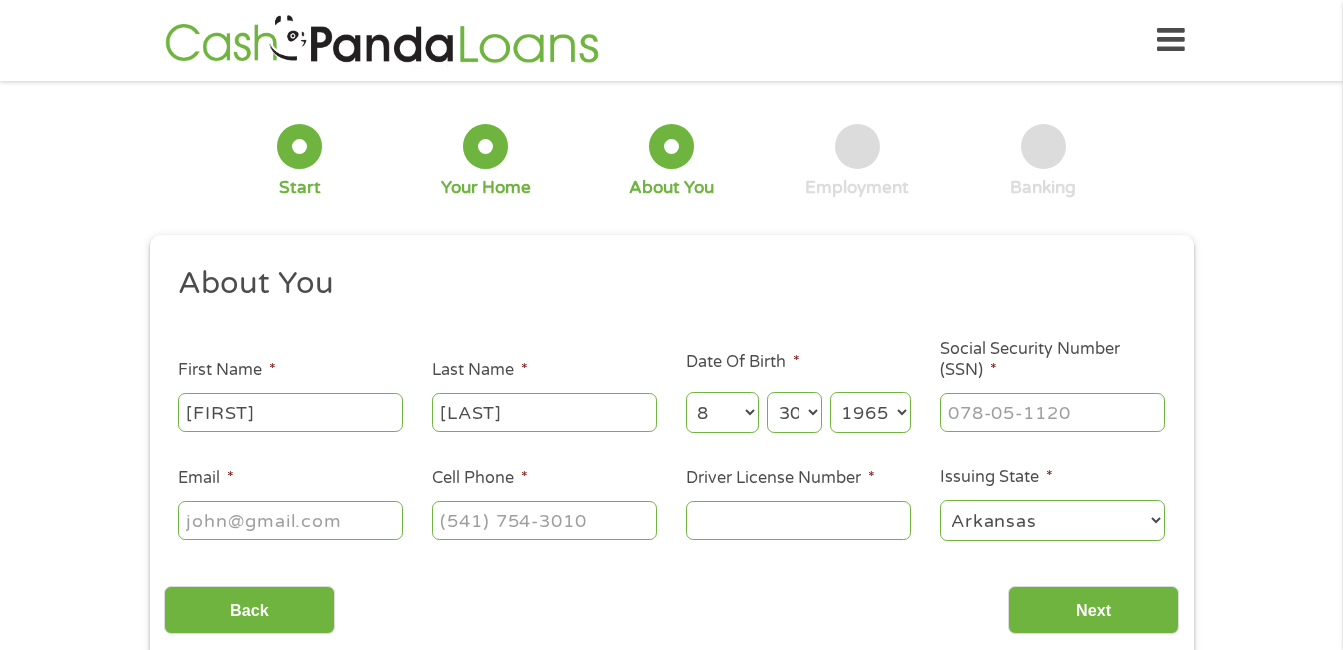 type on "[FIRST]1994@[DOMAIN]" 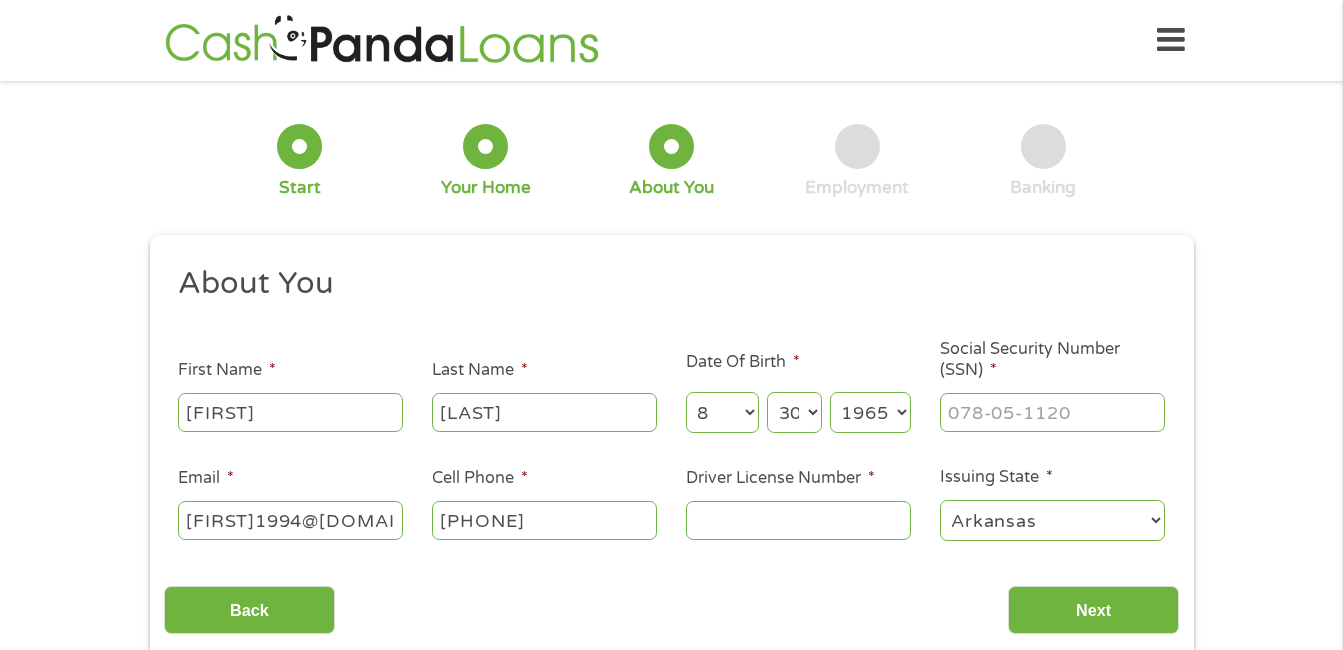 type on "[PHONE]" 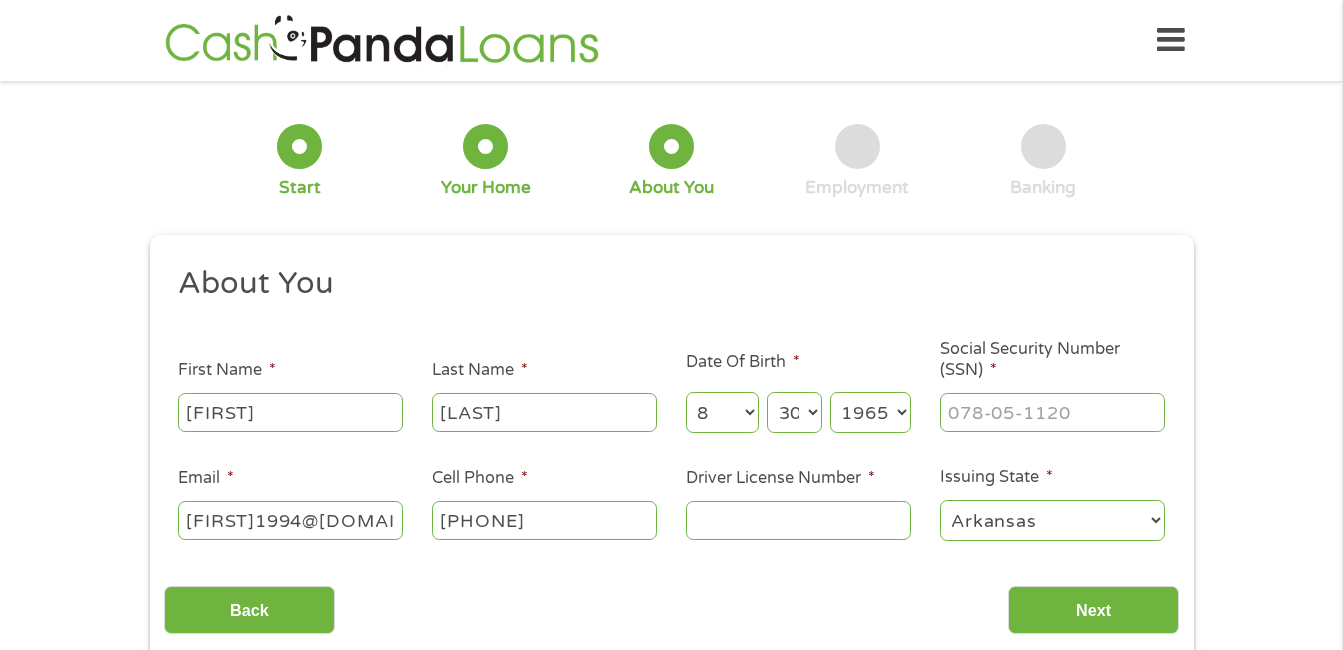 click on "Driver License Number *" at bounding box center (798, 520) 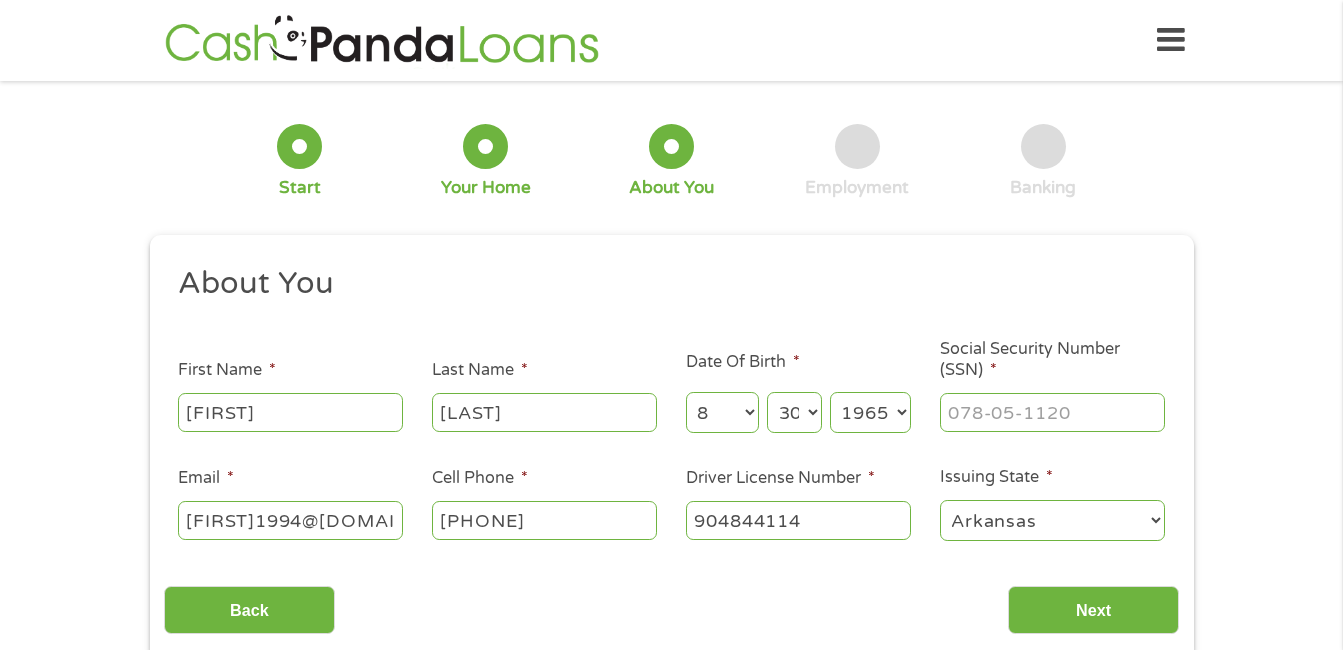 type on "904844114" 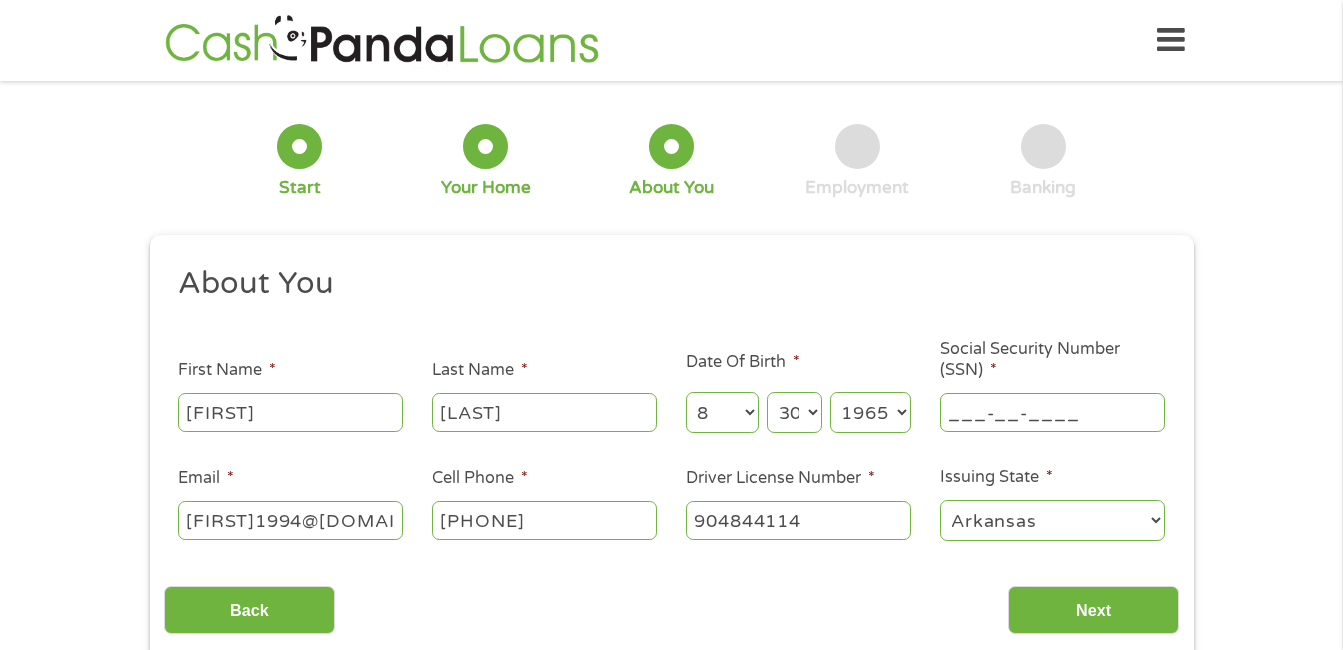 click on "___-__-____" at bounding box center [1052, 412] 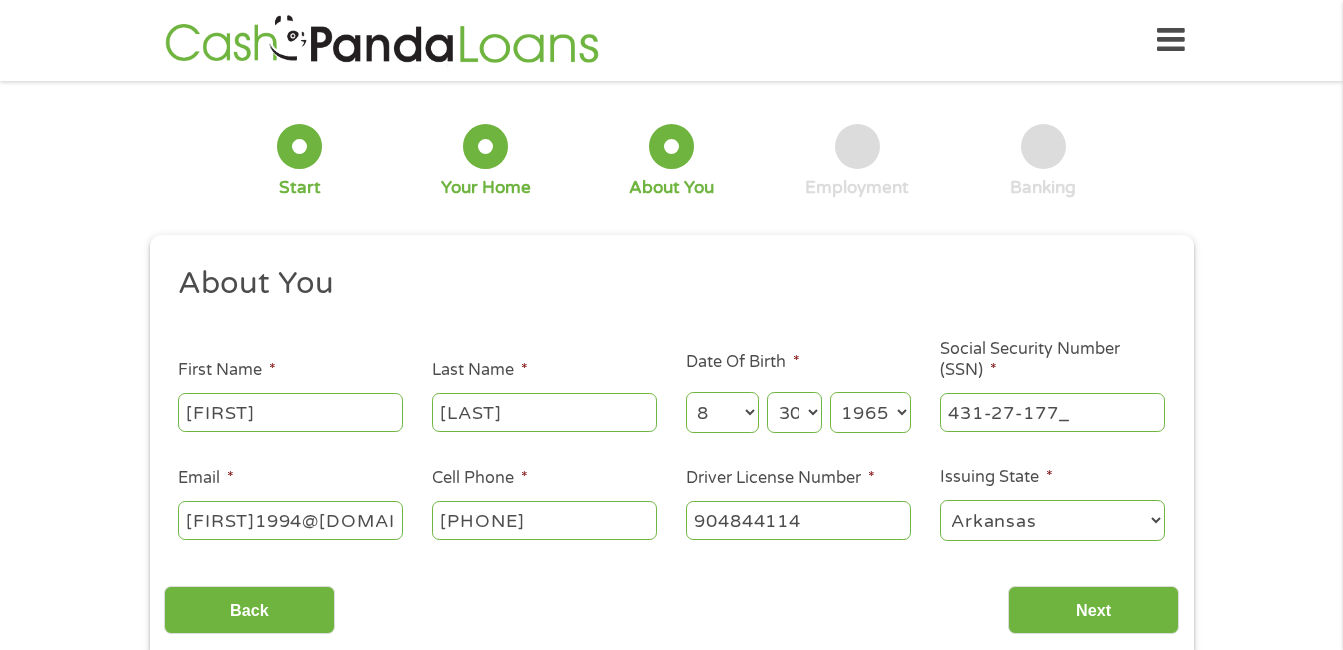 type on "431-27-1775" 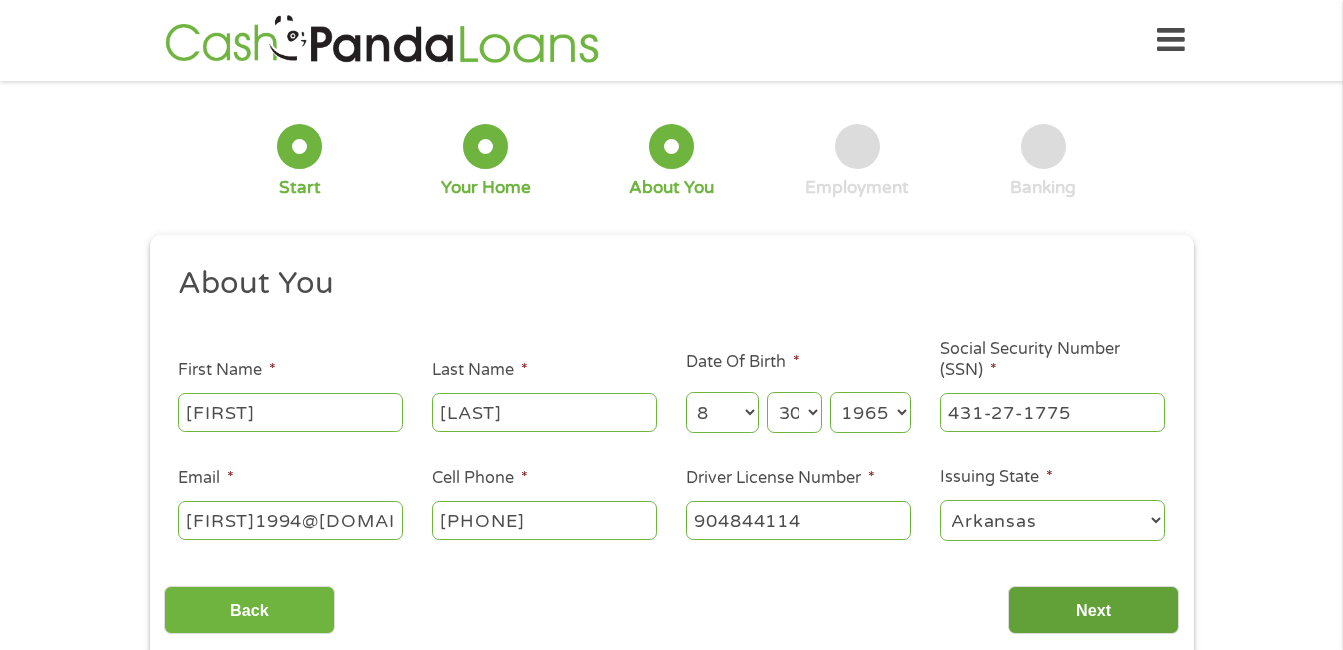 click on "Next" at bounding box center (1093, 610) 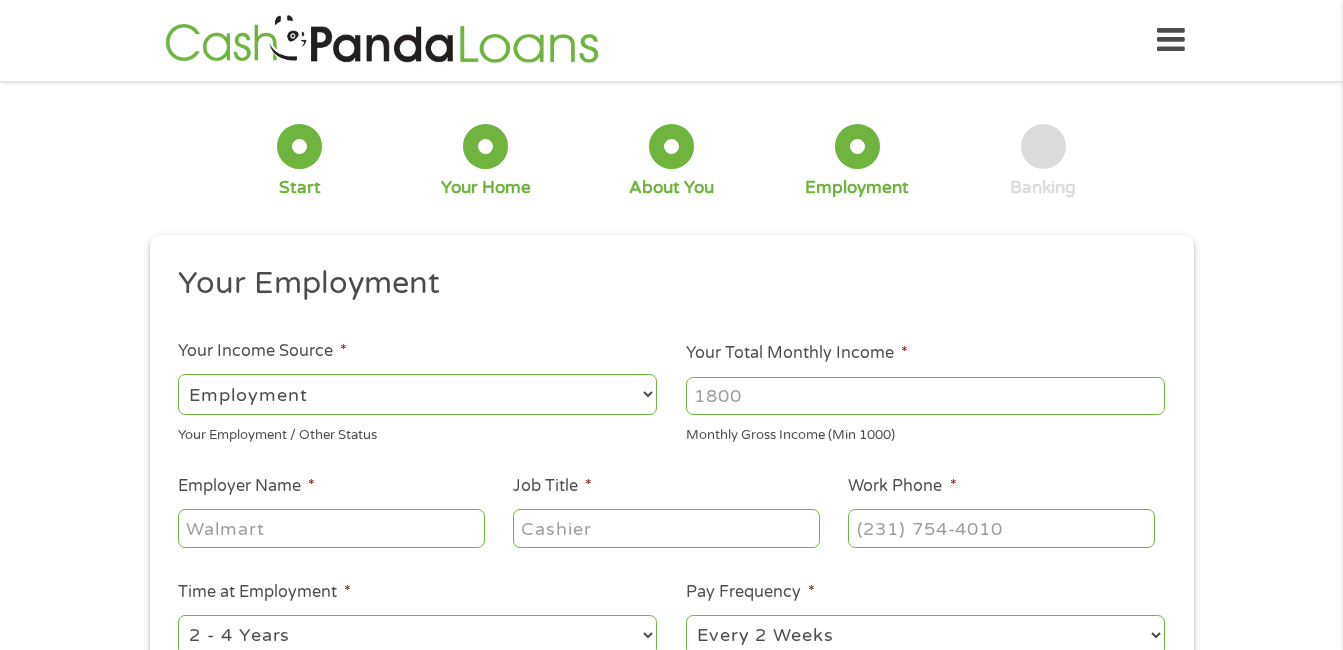 scroll, scrollTop: 8, scrollLeft: 8, axis: both 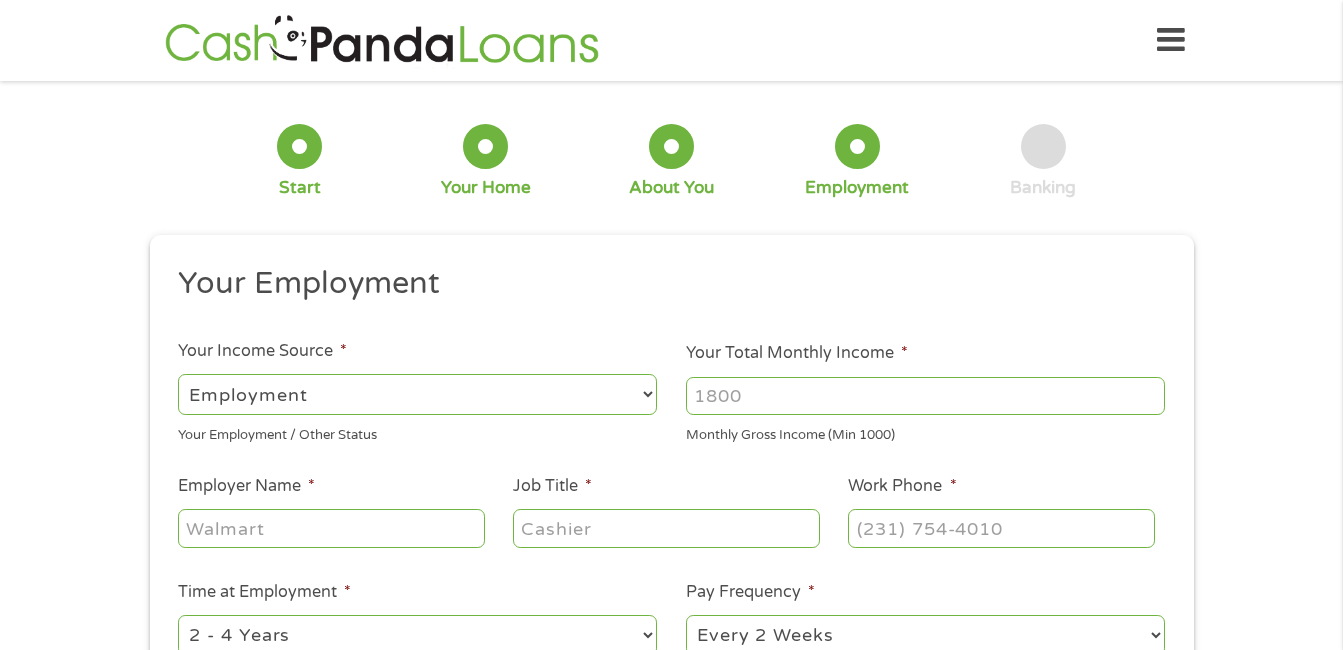 click on "Your Total Monthly Income *" at bounding box center [925, 396] 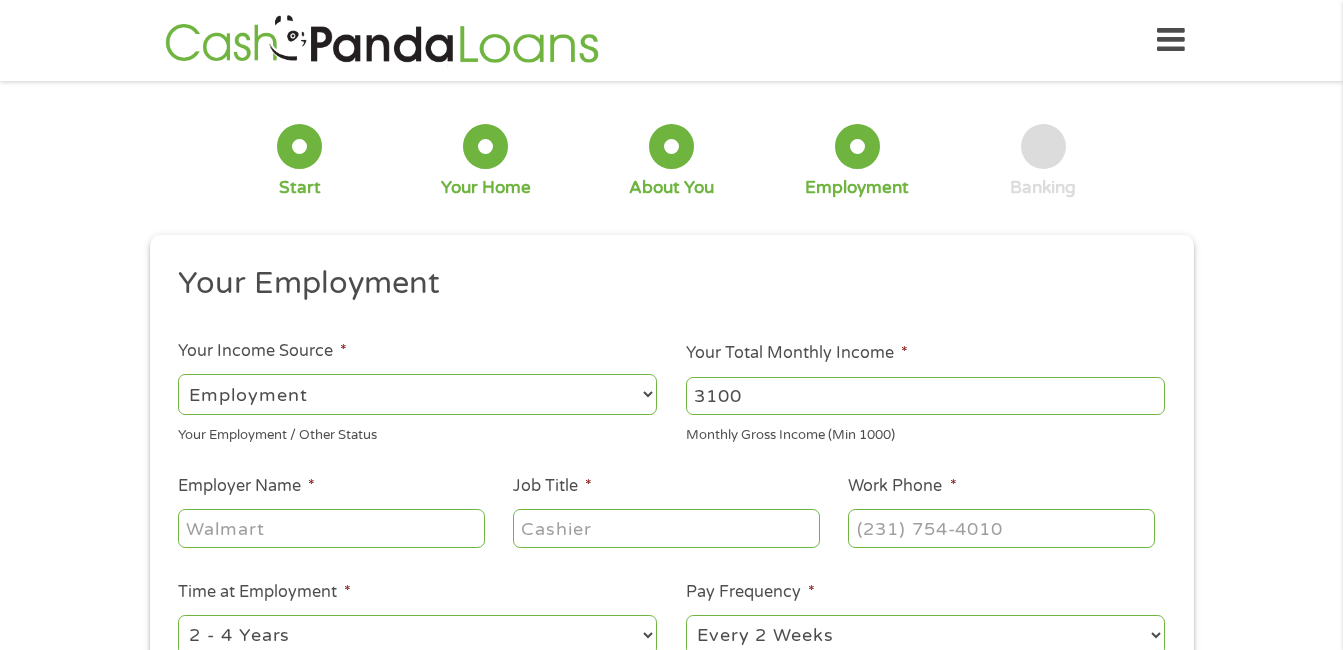 type on "3100" 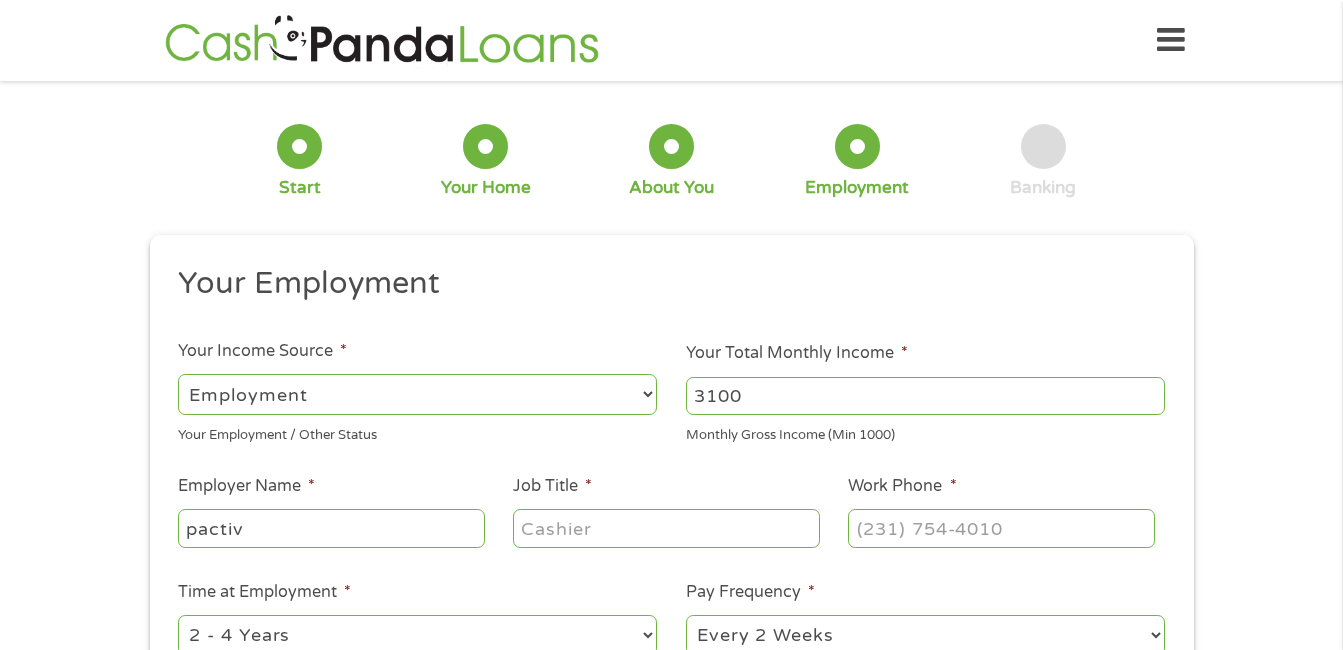 type on "pactiv" 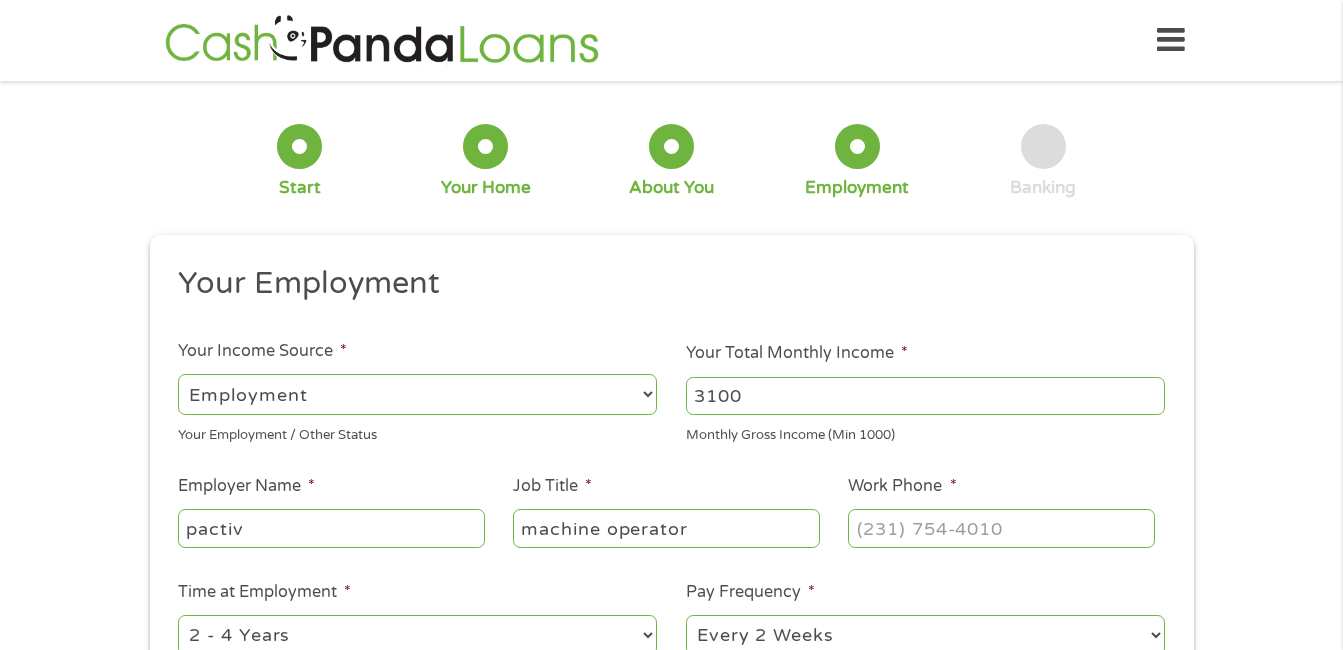 type on "machine operator" 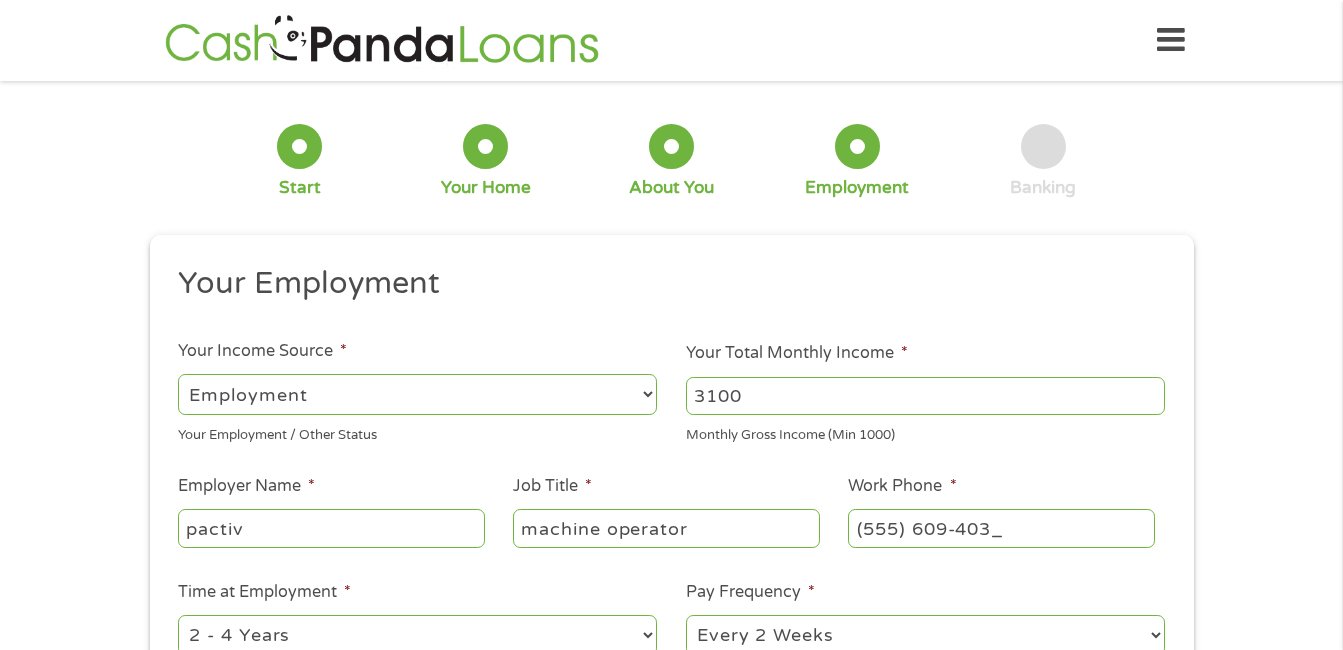 type on "(555) 609-4033" 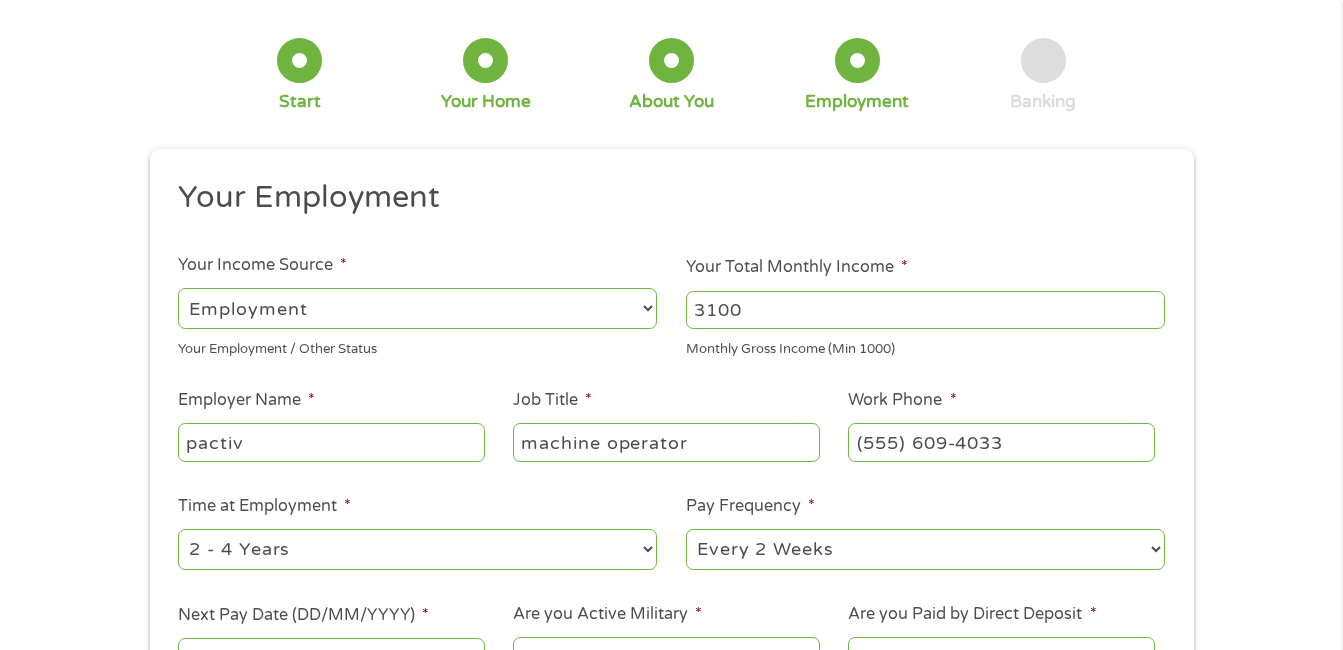 scroll, scrollTop: 200, scrollLeft: 0, axis: vertical 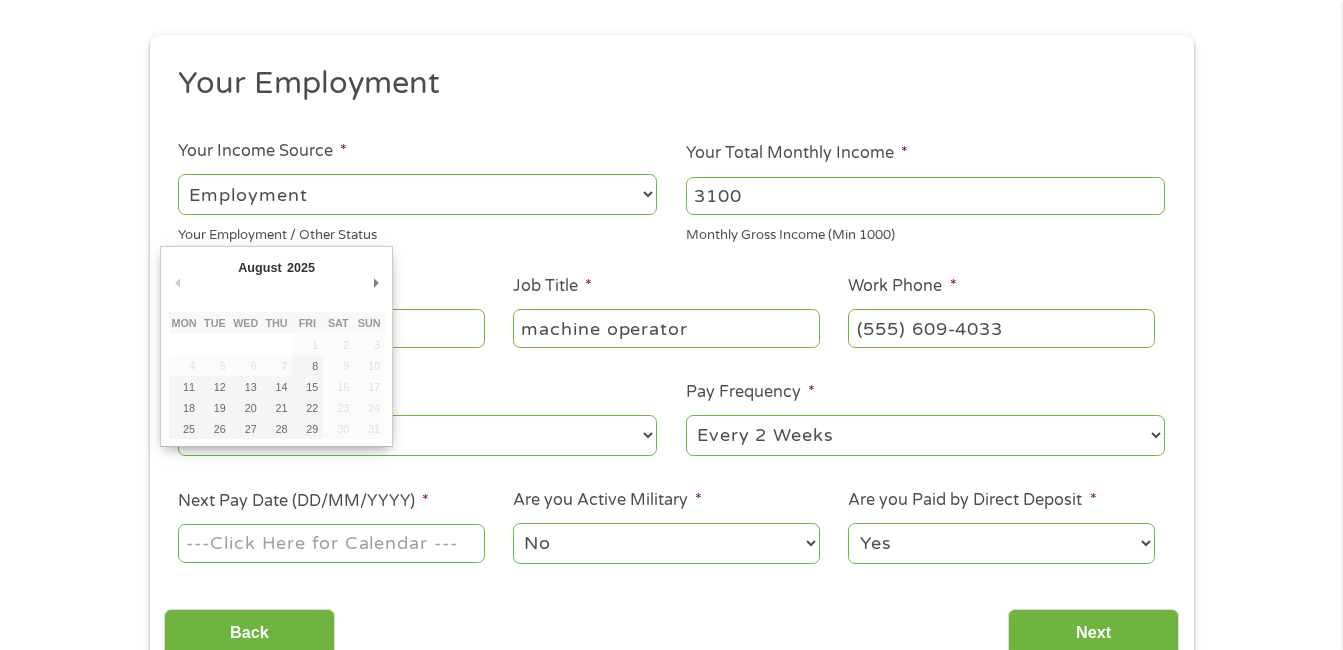 click on "Next Pay Date (DD/MM/YYYY) *" at bounding box center (331, 543) 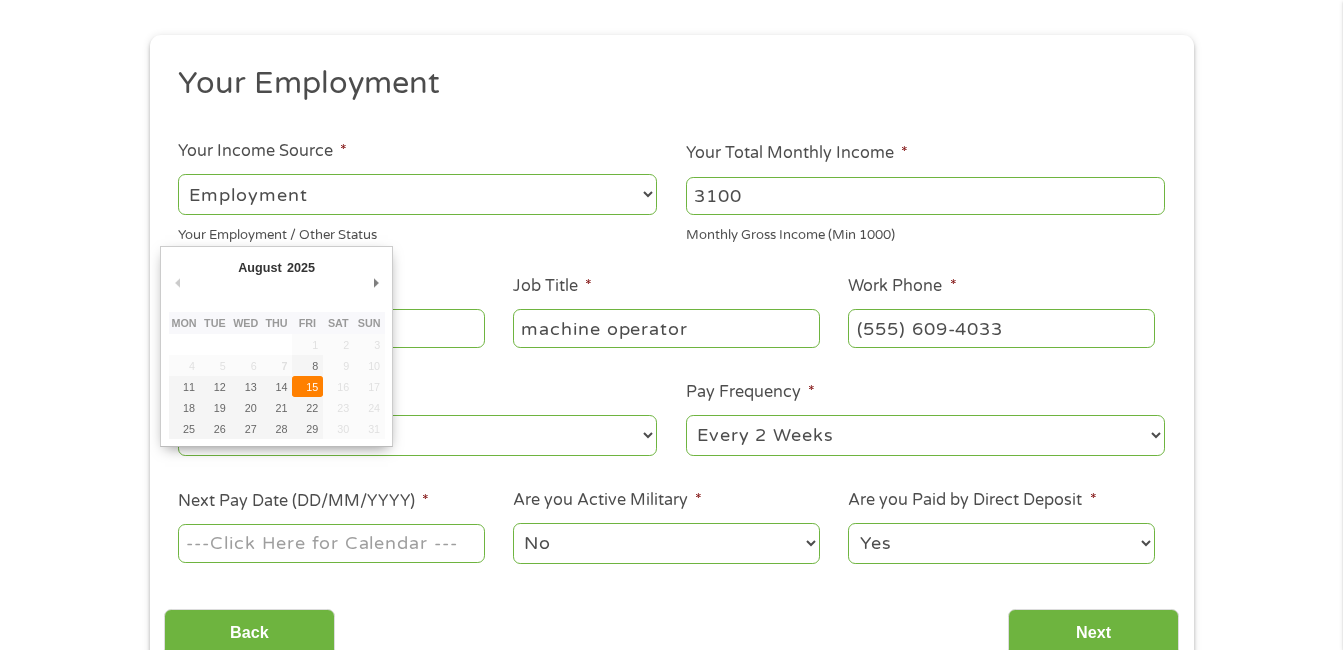 type on "15/08/2025" 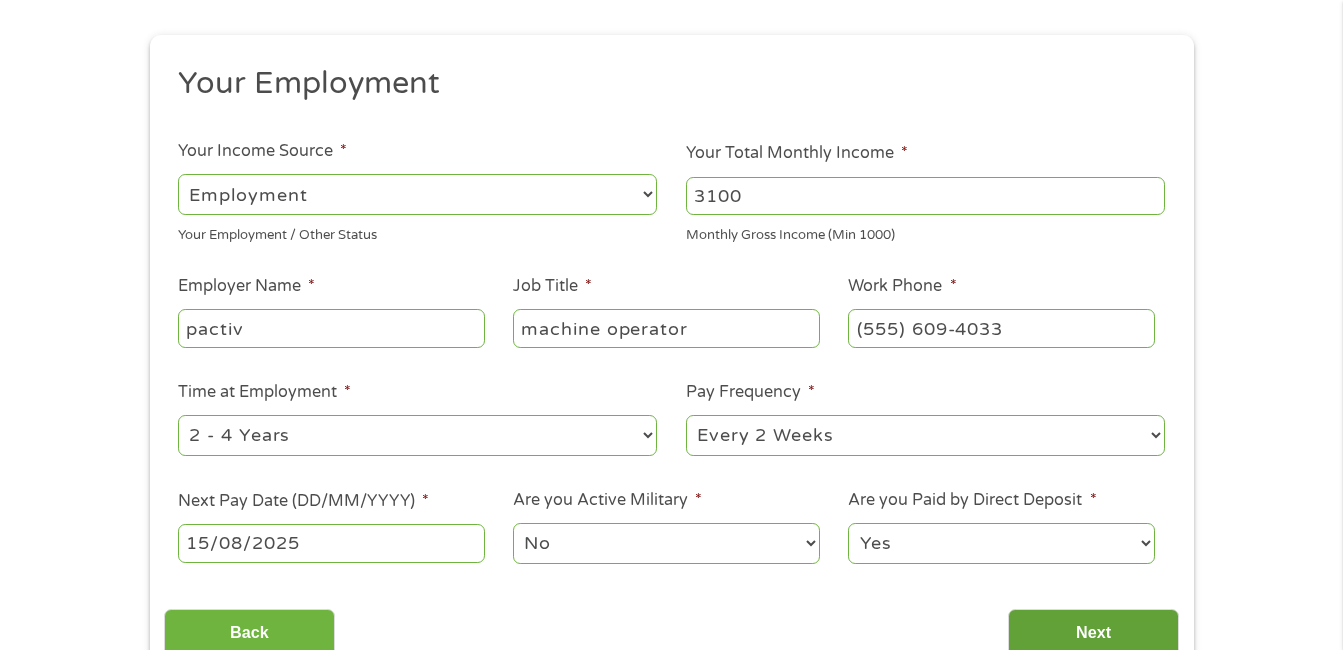 click on "Next" at bounding box center [1093, 633] 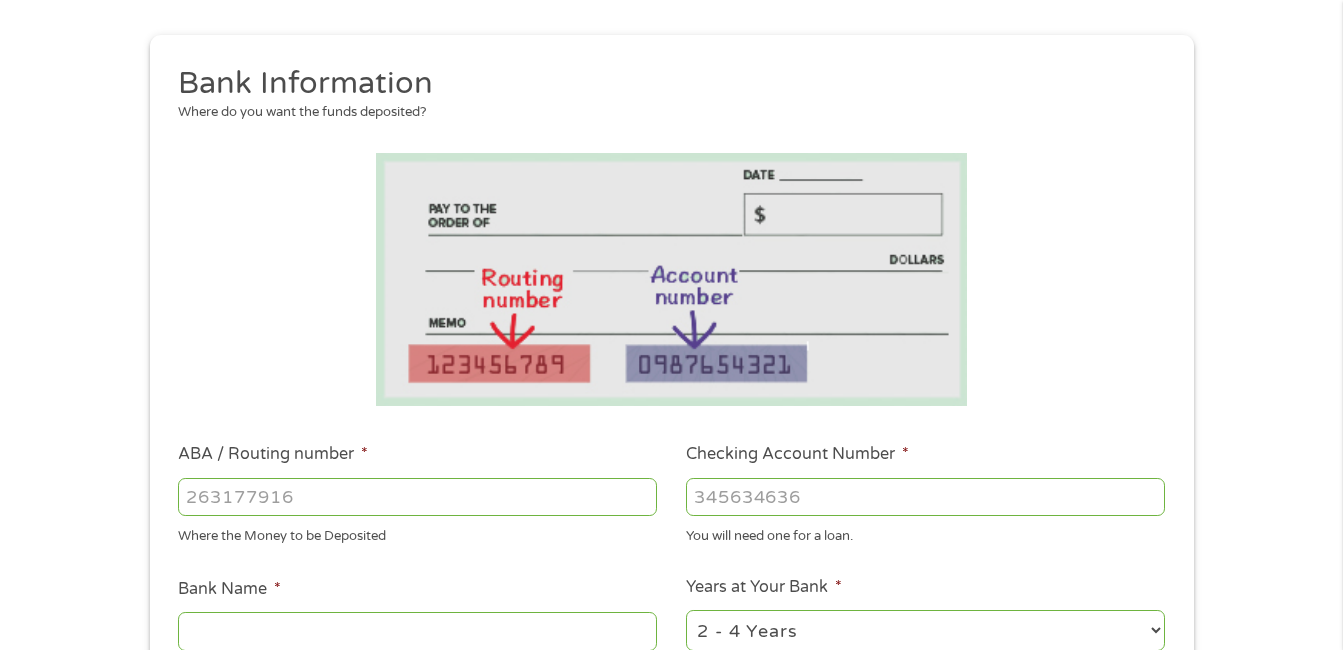 scroll, scrollTop: 8, scrollLeft: 8, axis: both 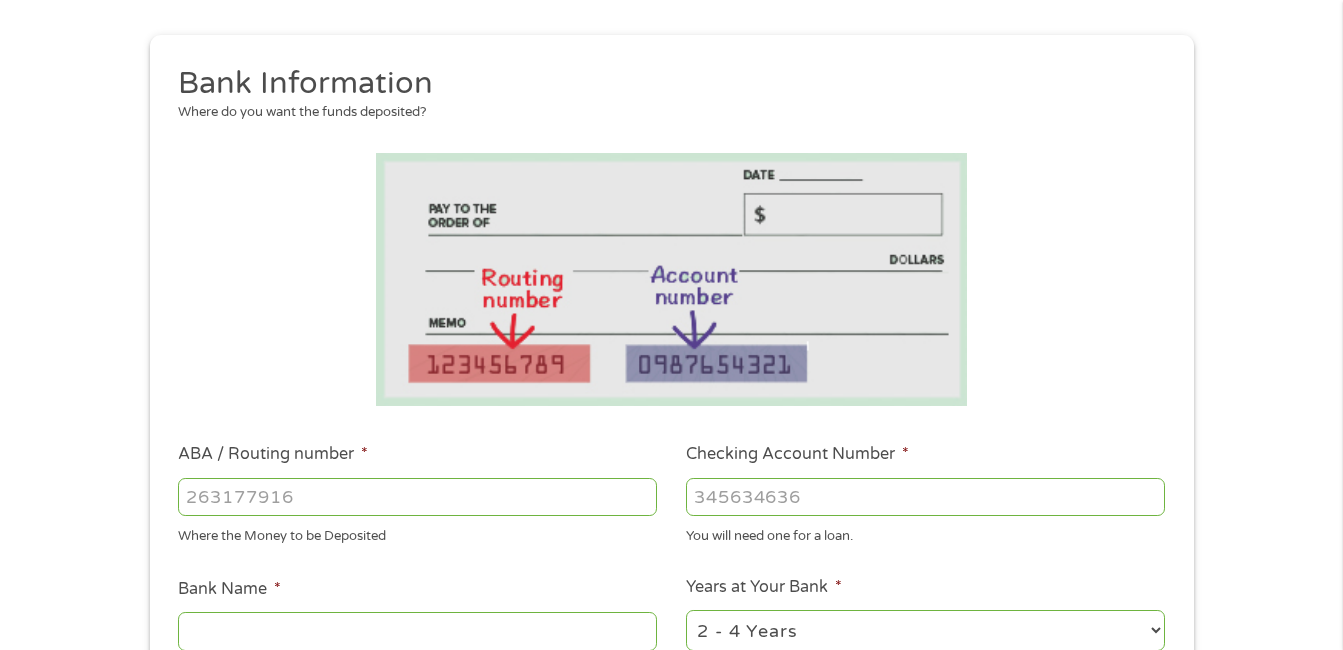 click on "ABA / Routing number *" at bounding box center (417, 497) 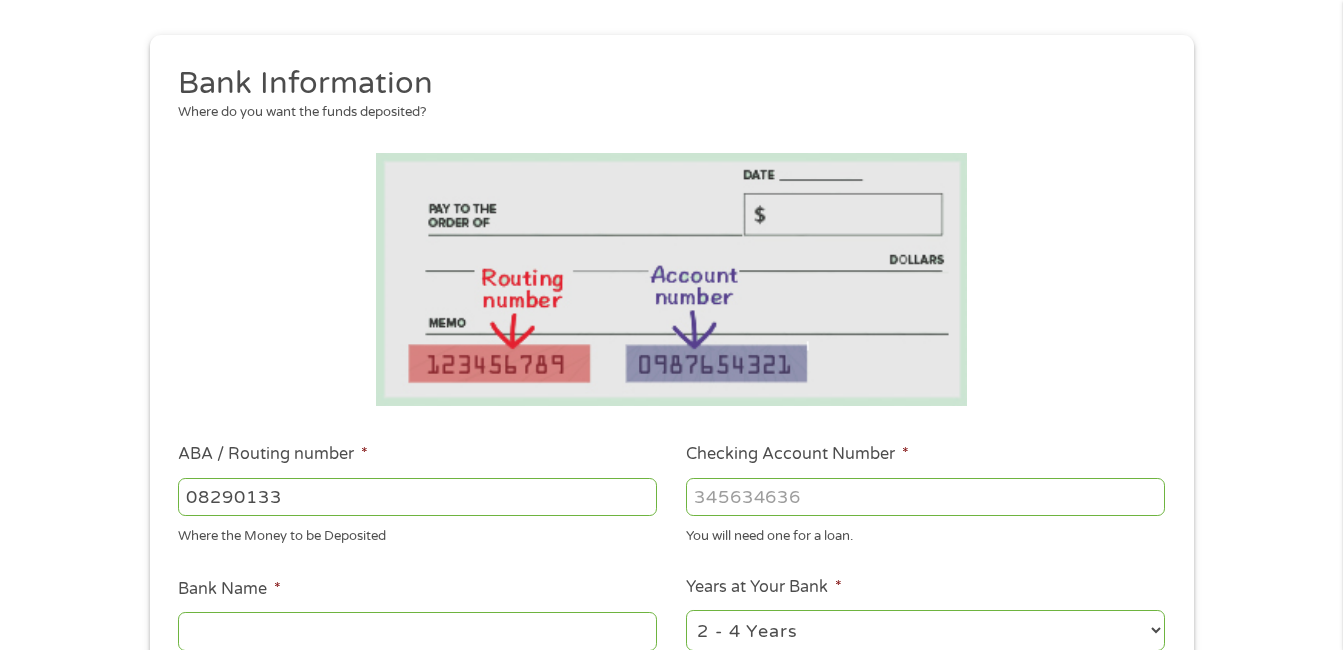 type on "082901334" 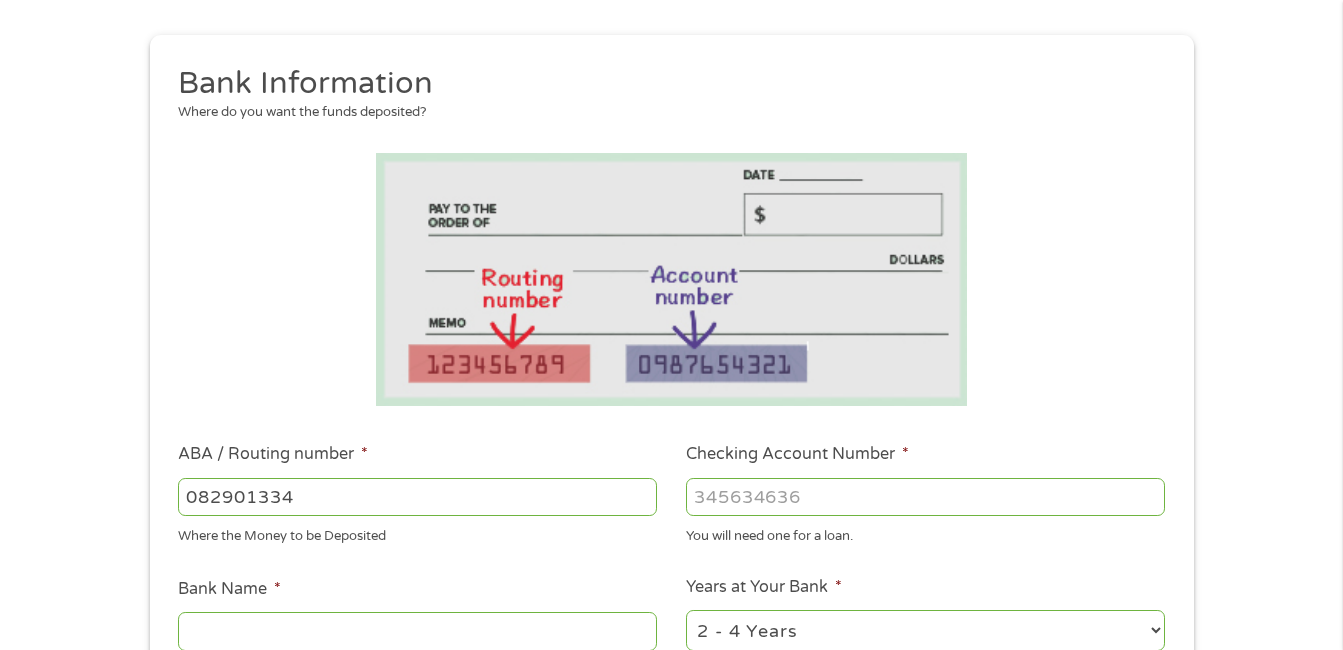 type on "SOUTHERN BANCORP BANK" 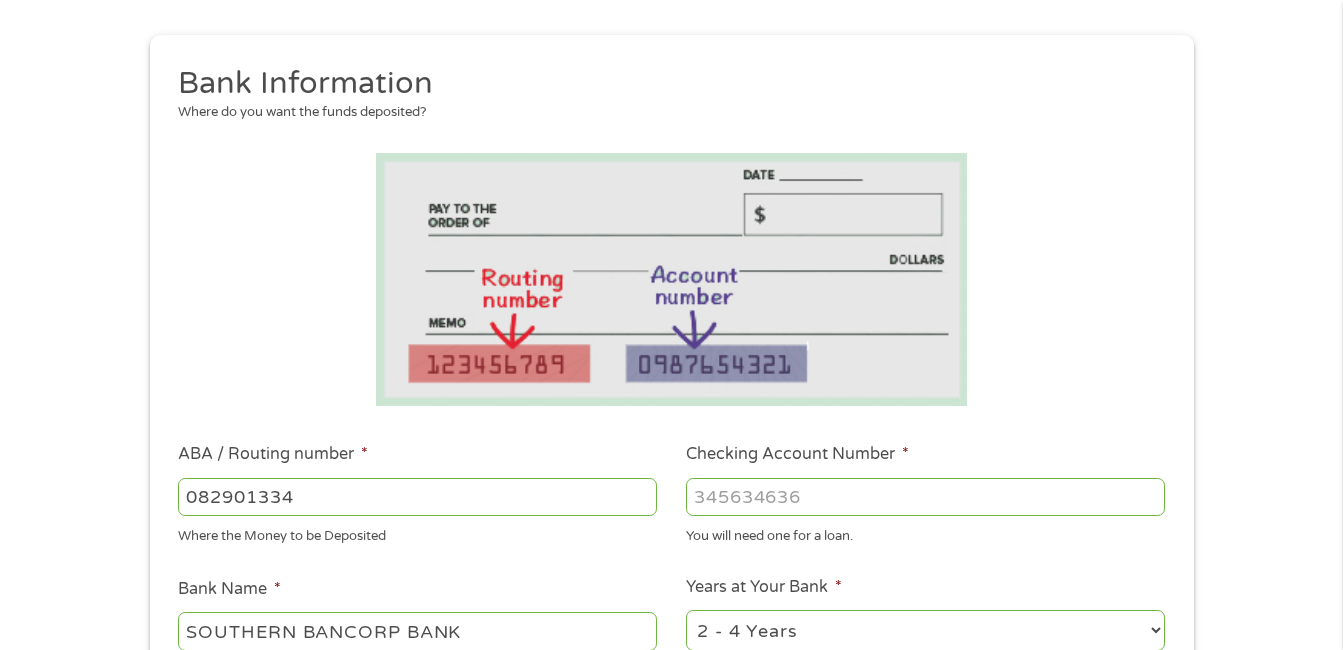 type on "082901334" 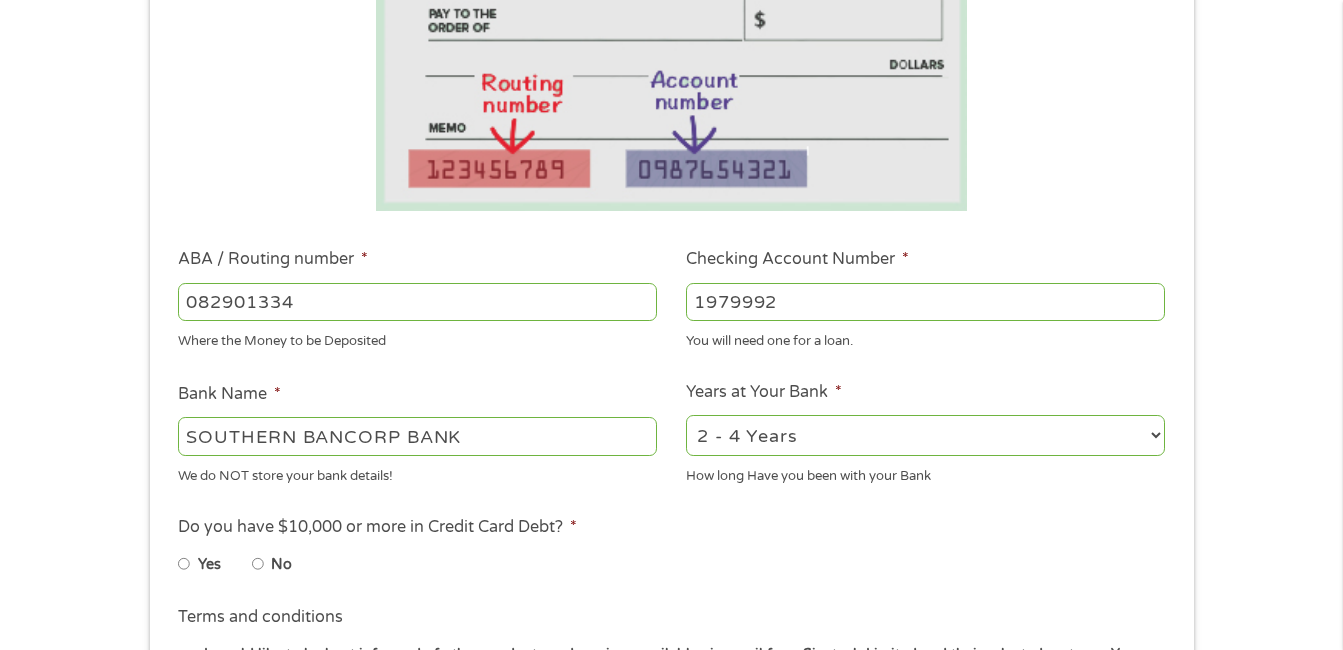 scroll, scrollTop: 400, scrollLeft: 0, axis: vertical 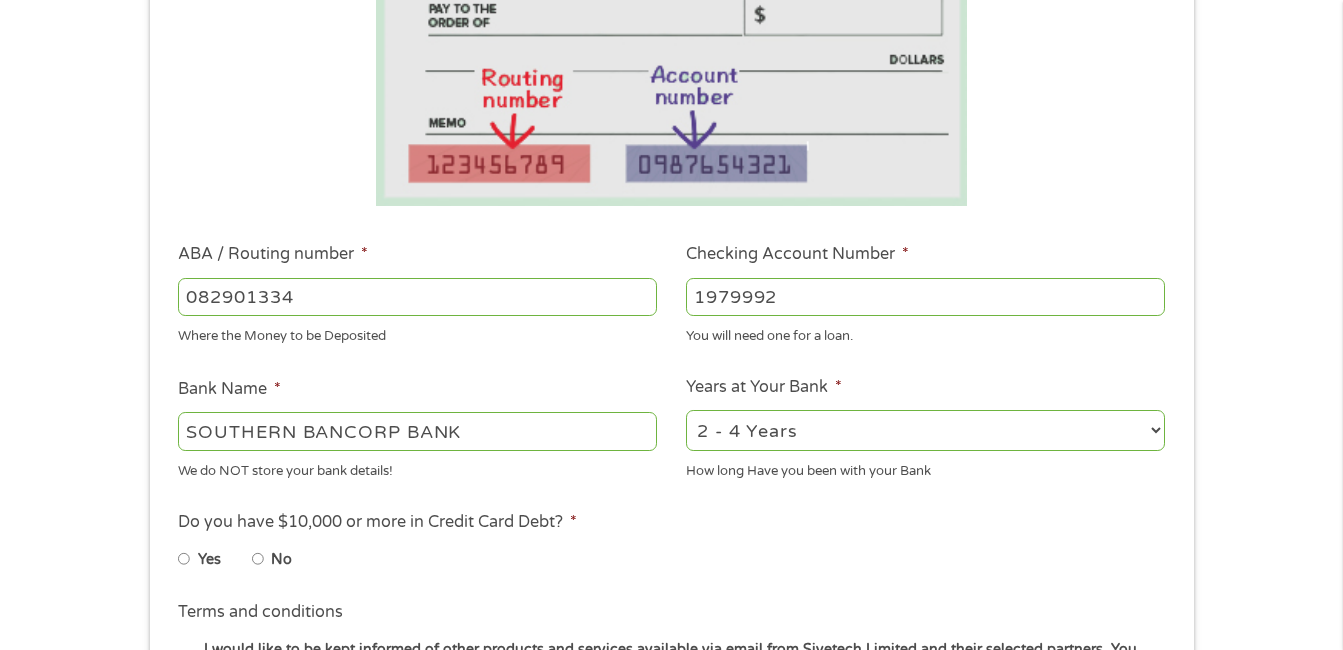 type on "1979992" 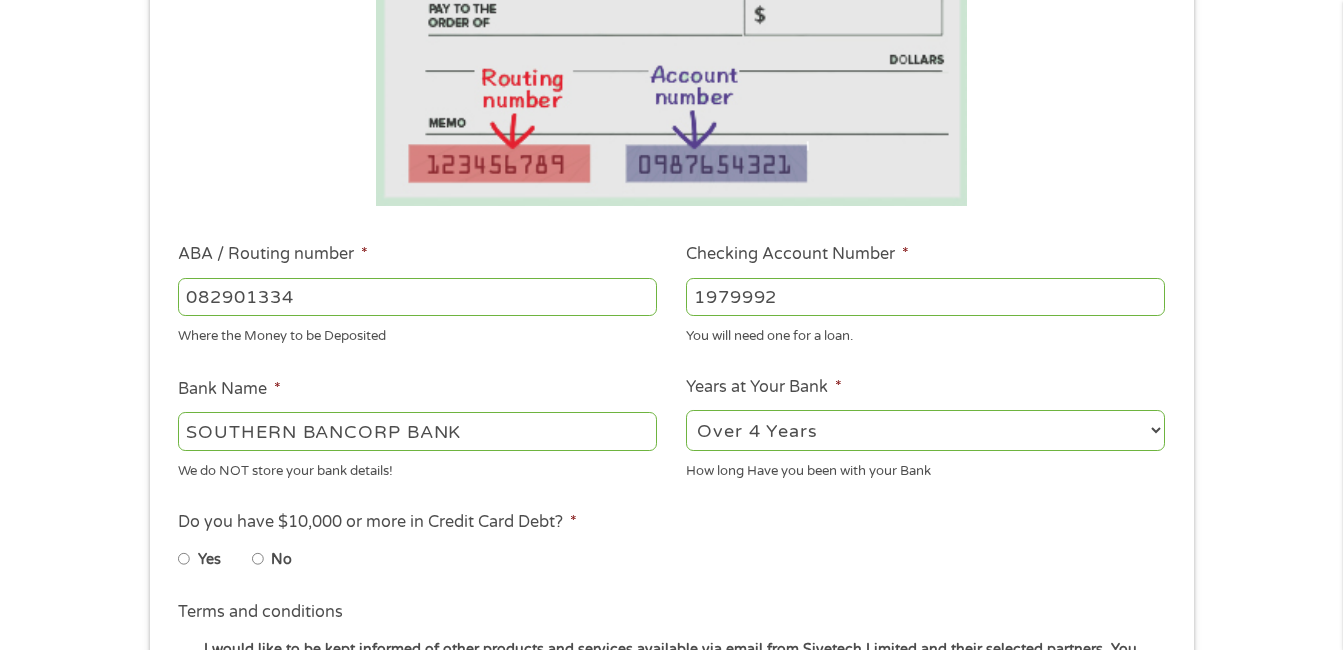 click on "2 - 4 Years 6 - 12 Months 1 - 2 Years Over 4 Years" at bounding box center (925, 430) 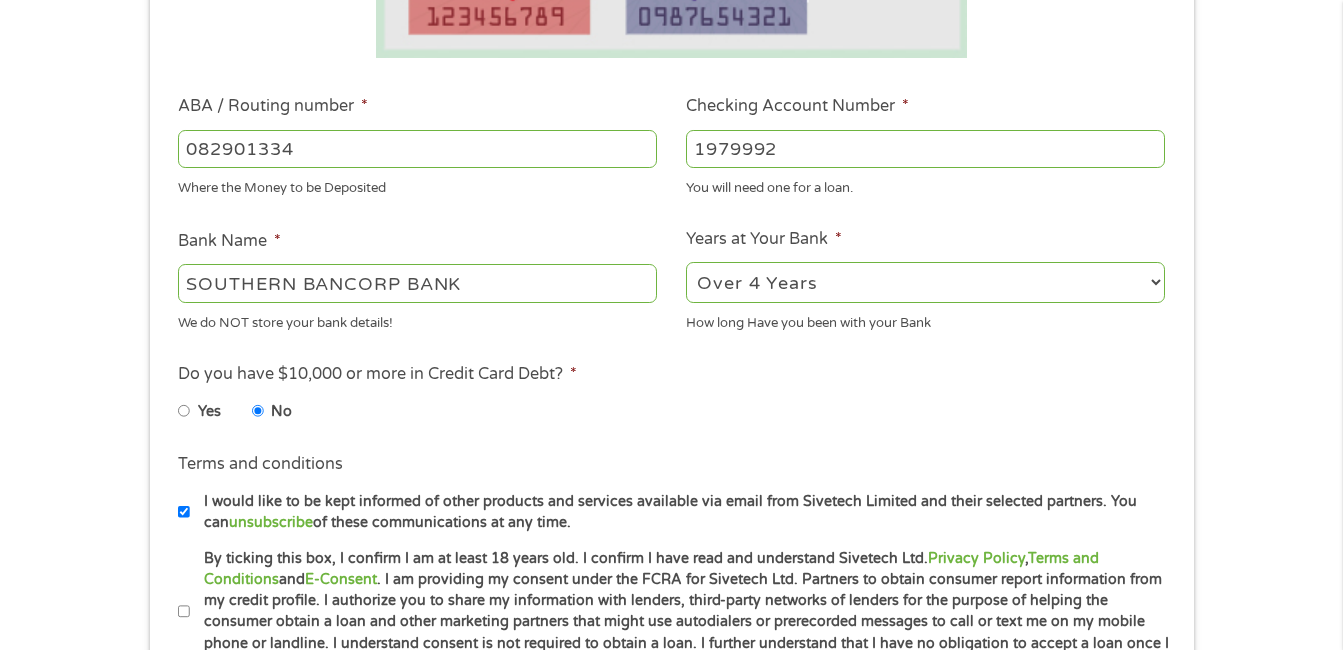scroll, scrollTop: 600, scrollLeft: 0, axis: vertical 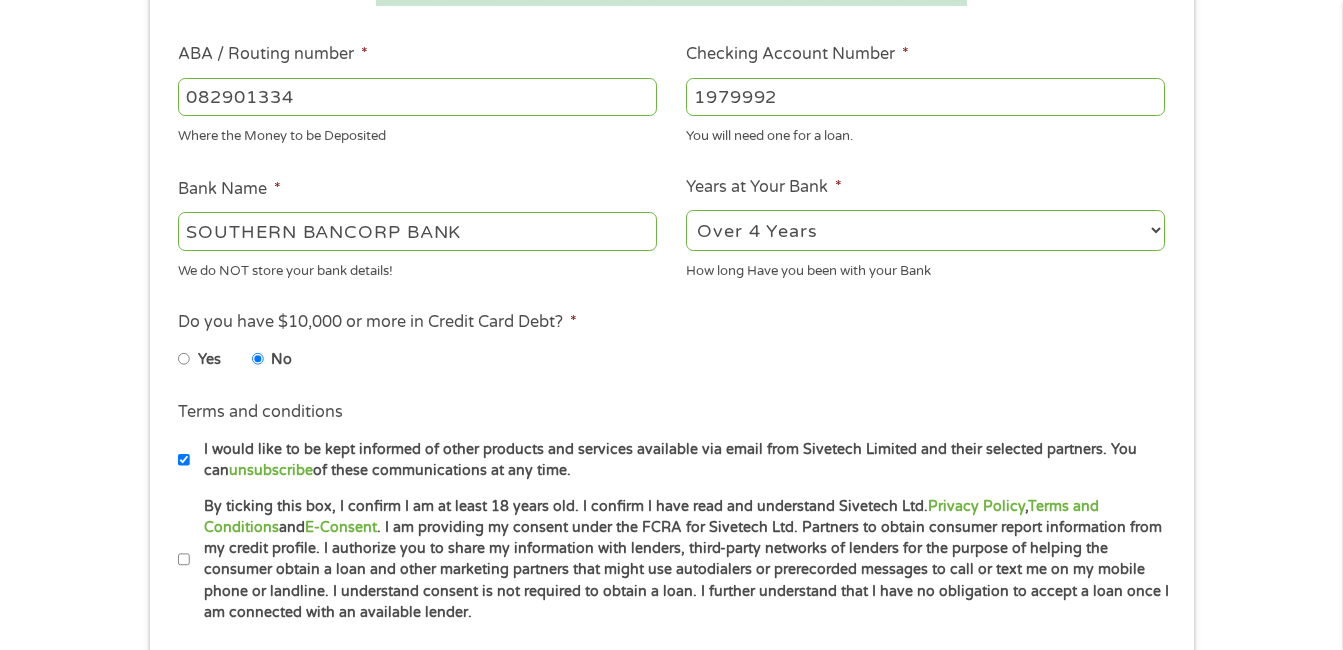click on "By ticking this box, I confirm I am at least 18 years old. I confirm I have read and understand Sivetech Ltd.  Privacy Policy ,  Terms and Conditions  and  E-Consent . I am providing my consent under the FCRA for Sivetech Ltd. Partners to obtain consumer report information from my credit profile. I authorize you to share my information with lenders, third-party networks of lenders for the purpose of helping the consumer obtain a loan and other marketing partners that might use autodialers or prerecorded messages to call or text me on my mobile phone or landline. I understand consent is not required to obtain a loan. I further understand that I have no obligation to accept a loan once I am connected with an available lender." at bounding box center [184, 560] 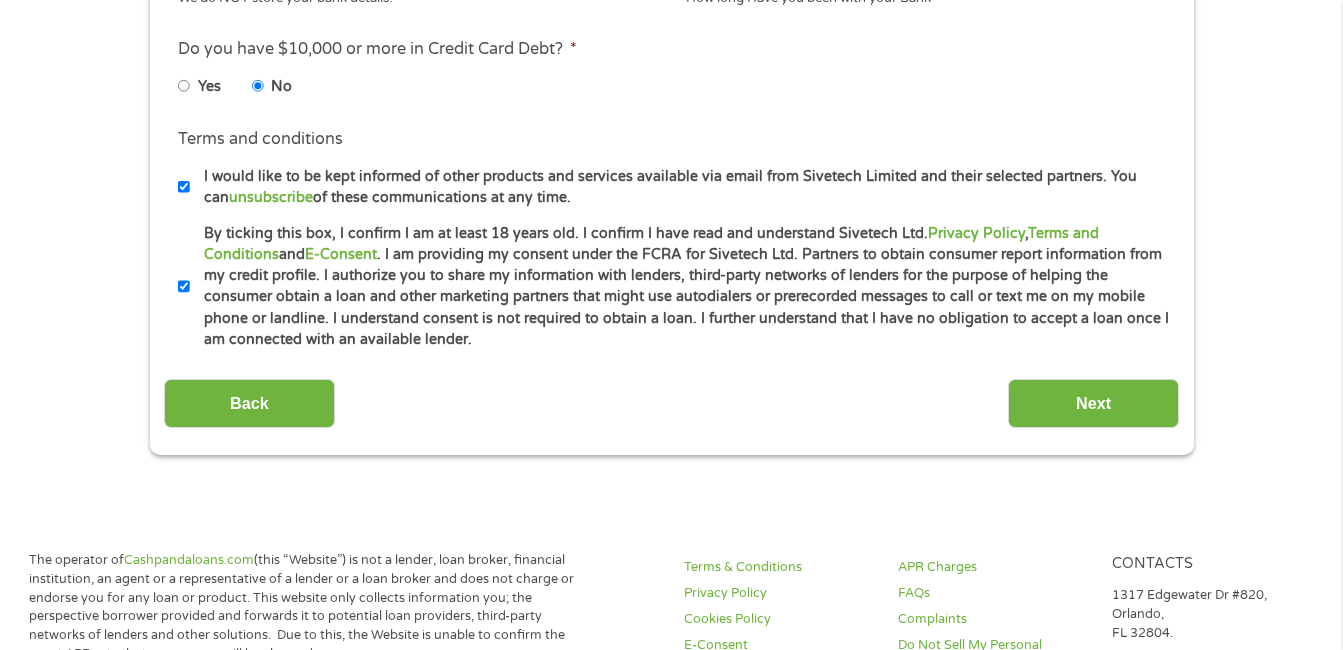 scroll, scrollTop: 900, scrollLeft: 0, axis: vertical 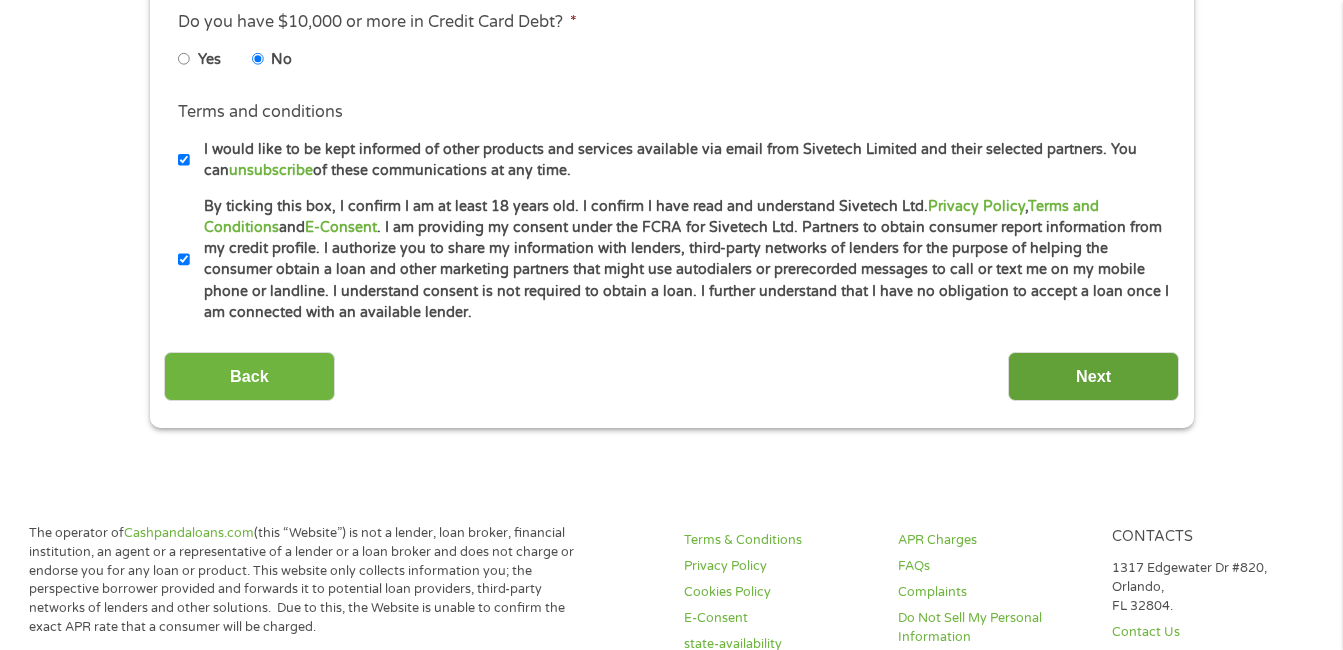 click on "Next" at bounding box center [1093, 376] 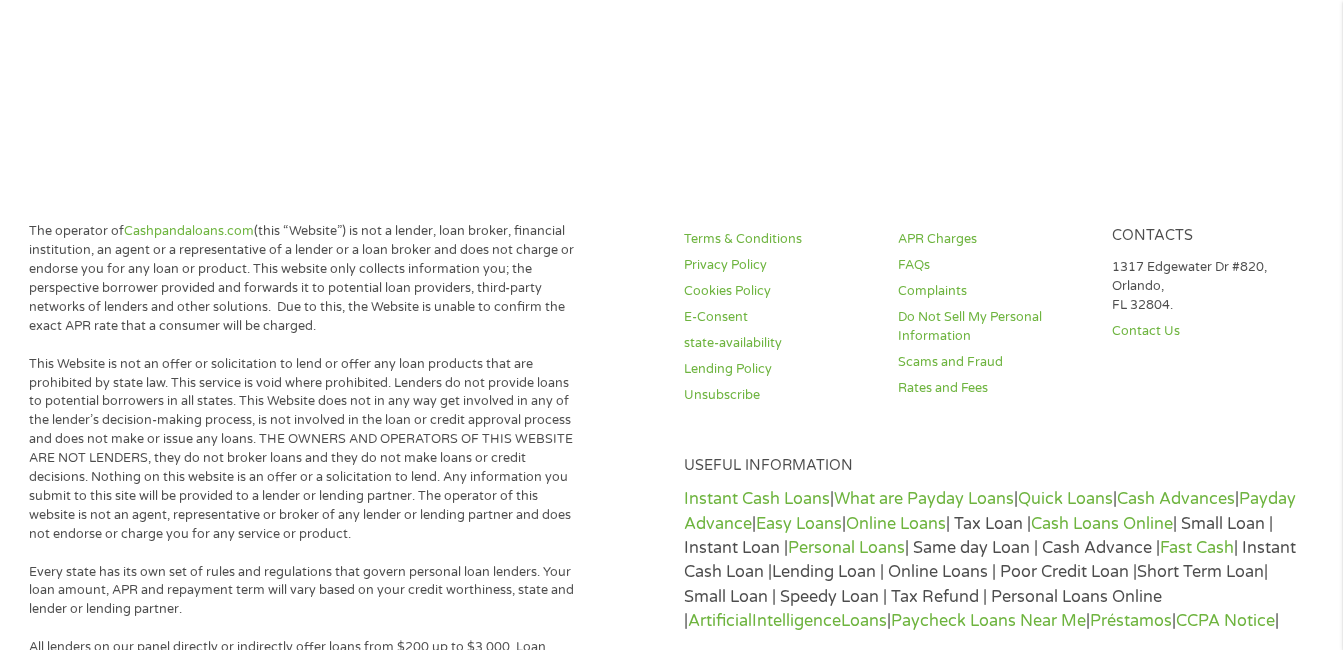 scroll, scrollTop: 8, scrollLeft: 8, axis: both 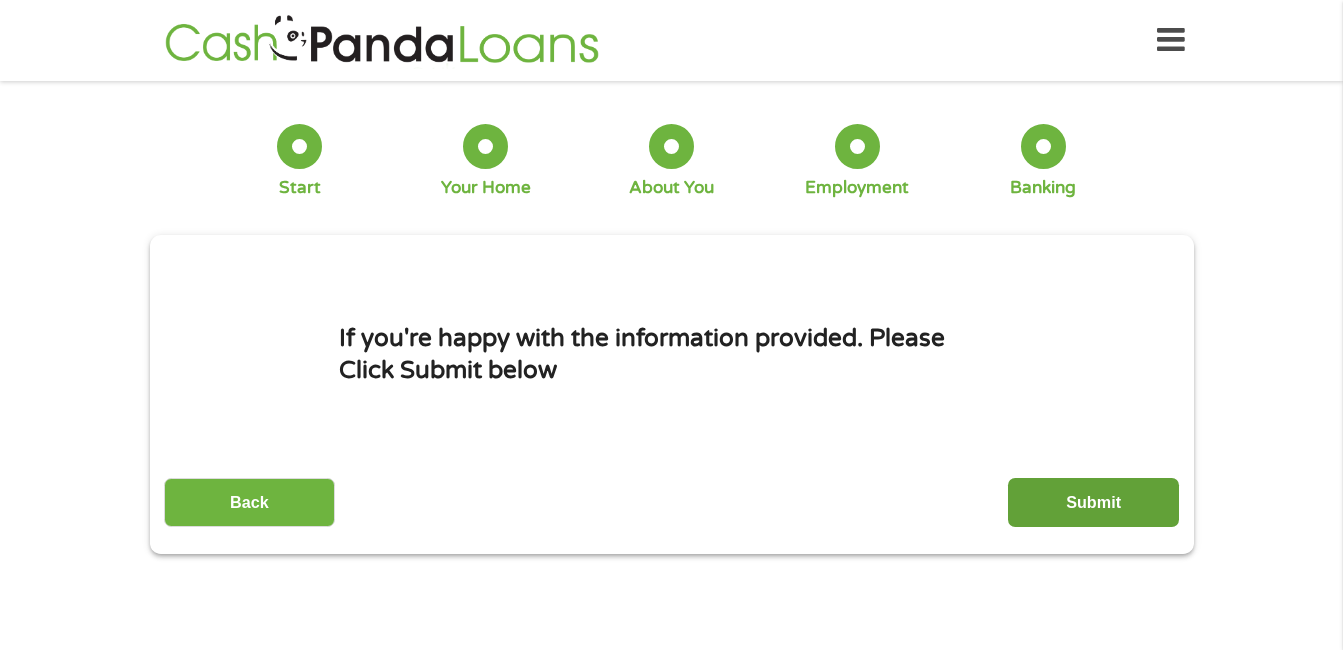 click on "Submit" at bounding box center (1093, 502) 